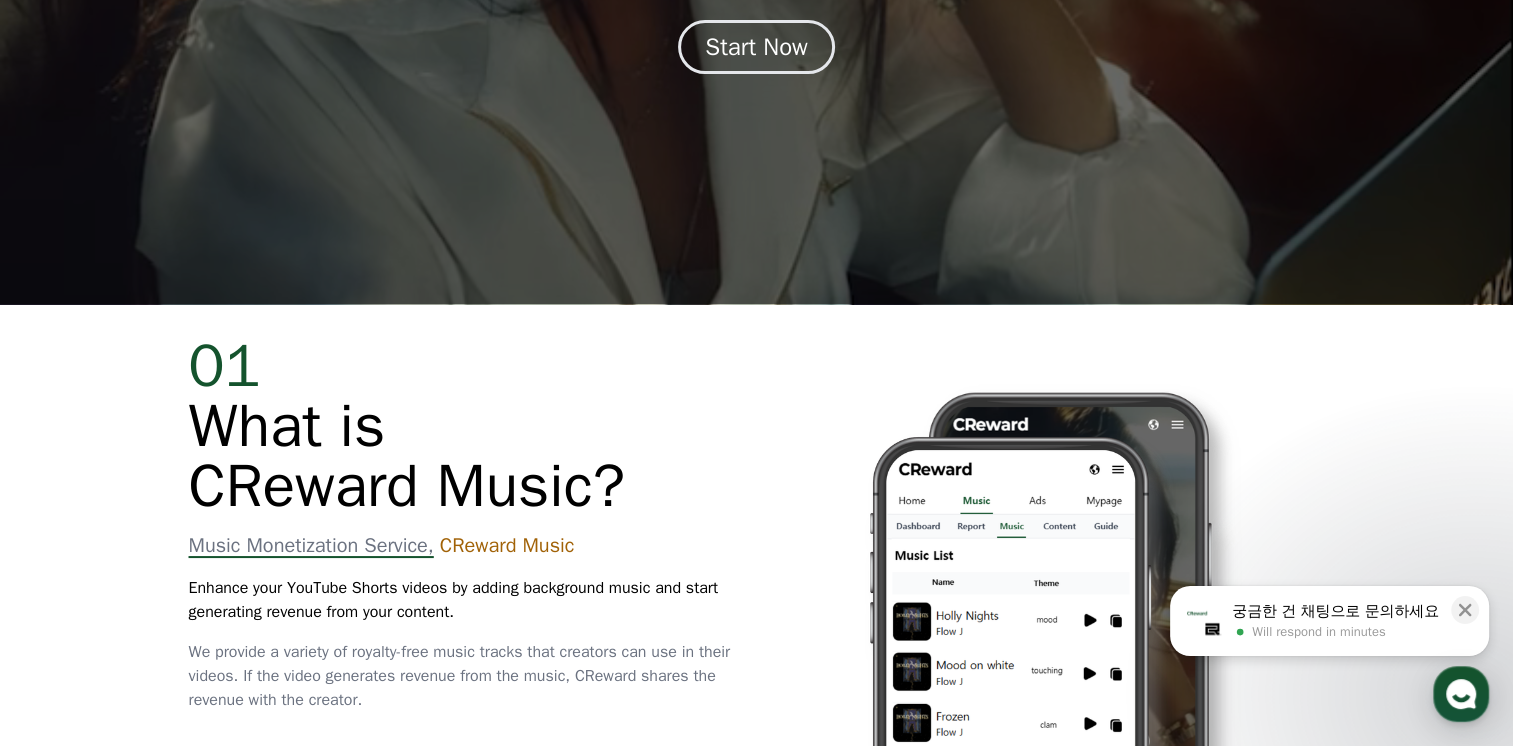 scroll, scrollTop: 600, scrollLeft: 0, axis: vertical 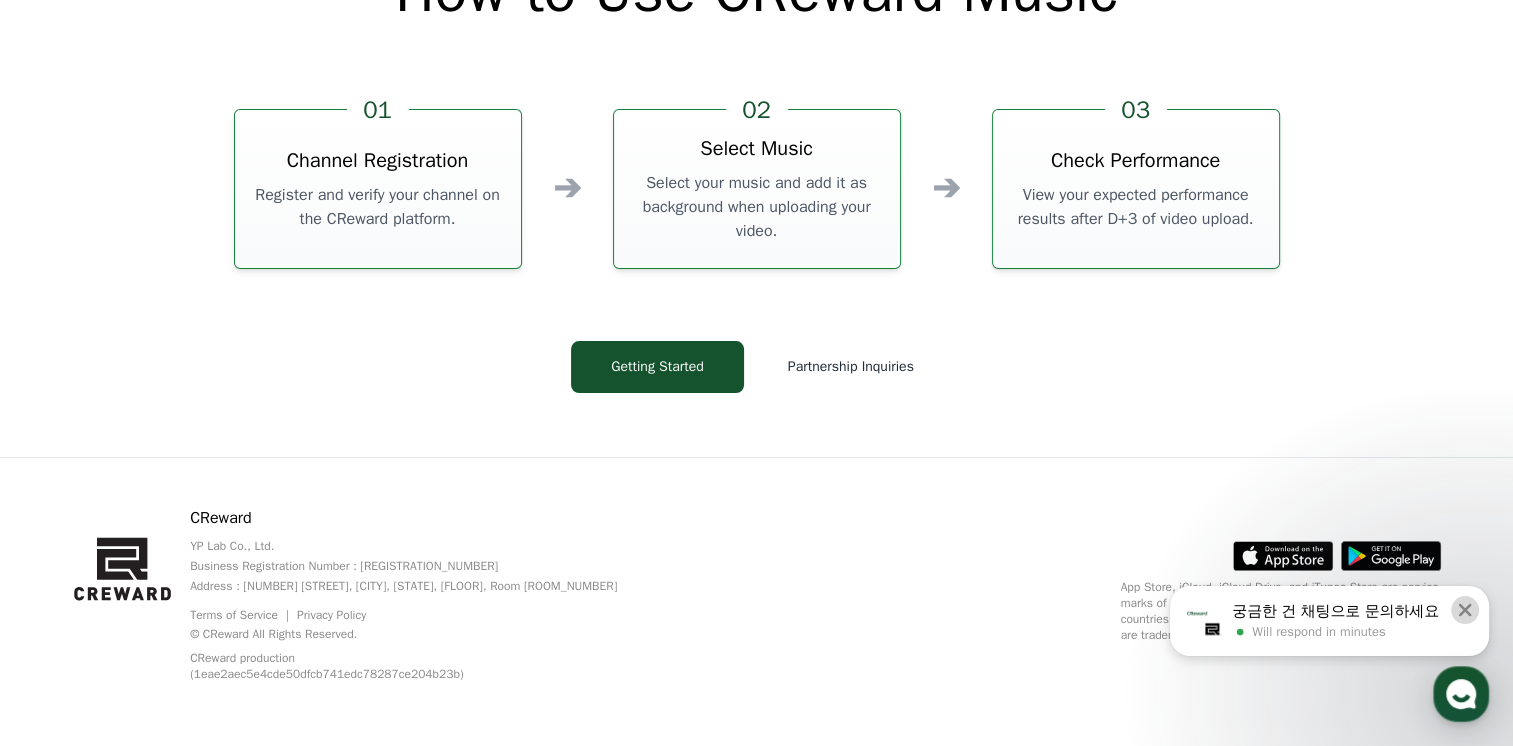 click 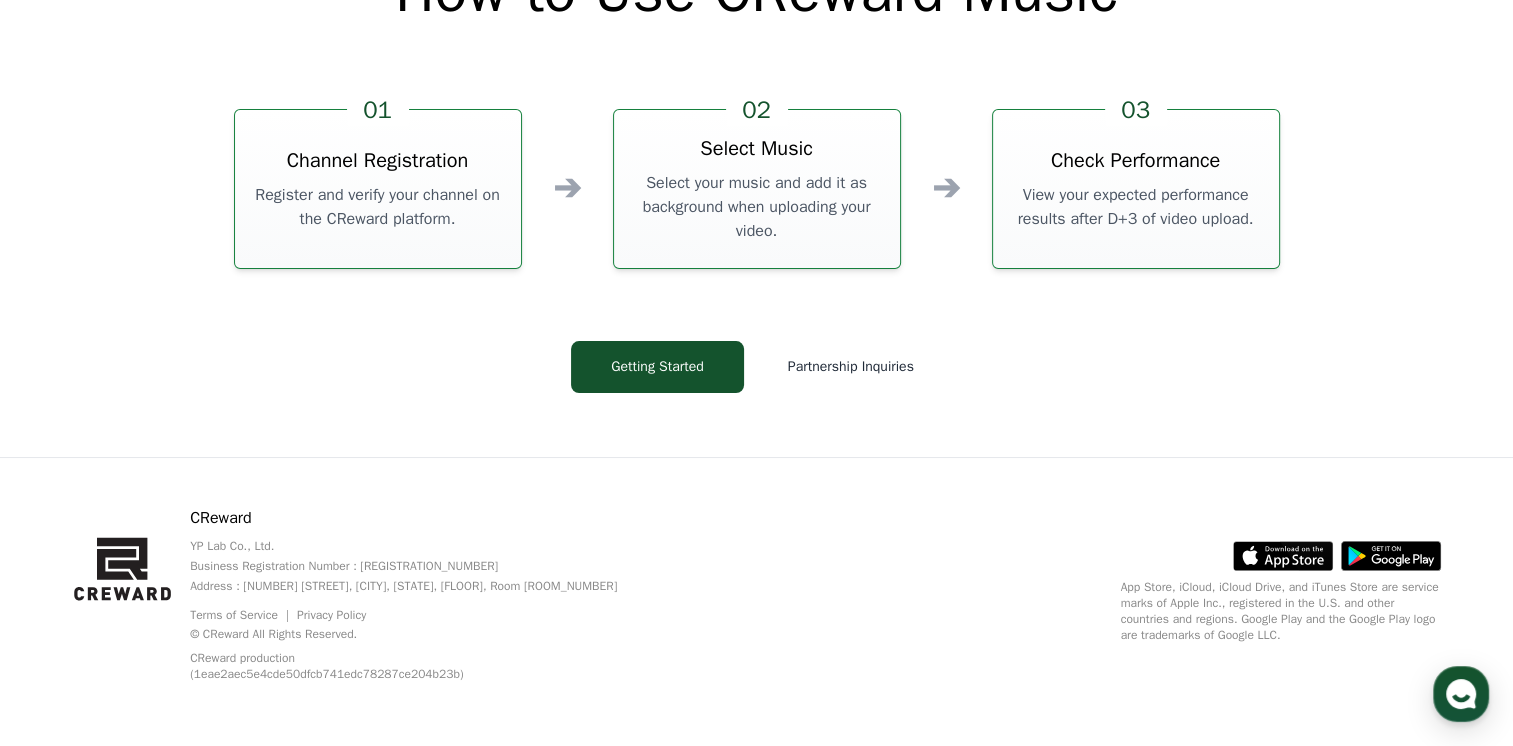 click on "Terms of Service" at bounding box center (241, 615) 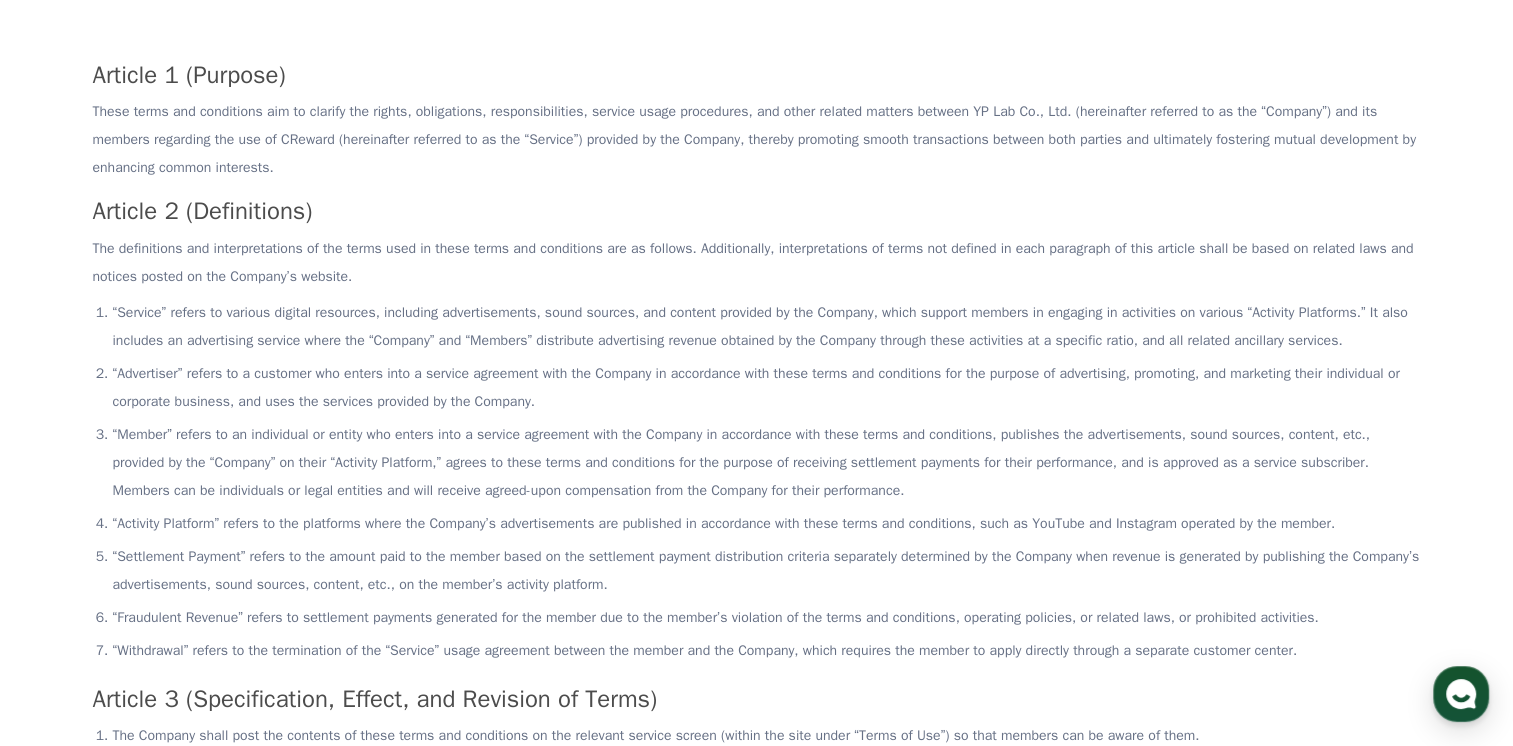 scroll, scrollTop: 0, scrollLeft: 0, axis: both 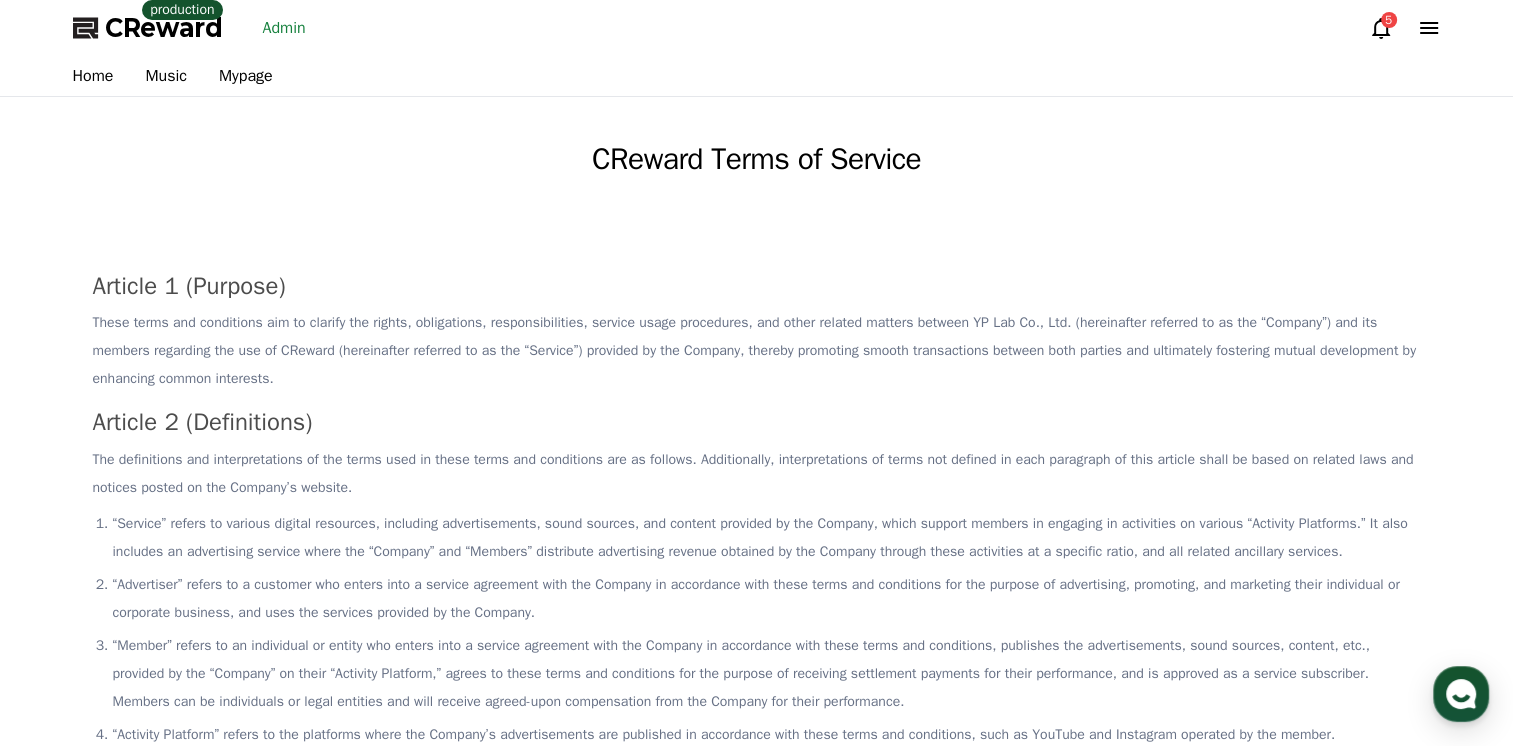 click on "CReward" at bounding box center (164, 28) 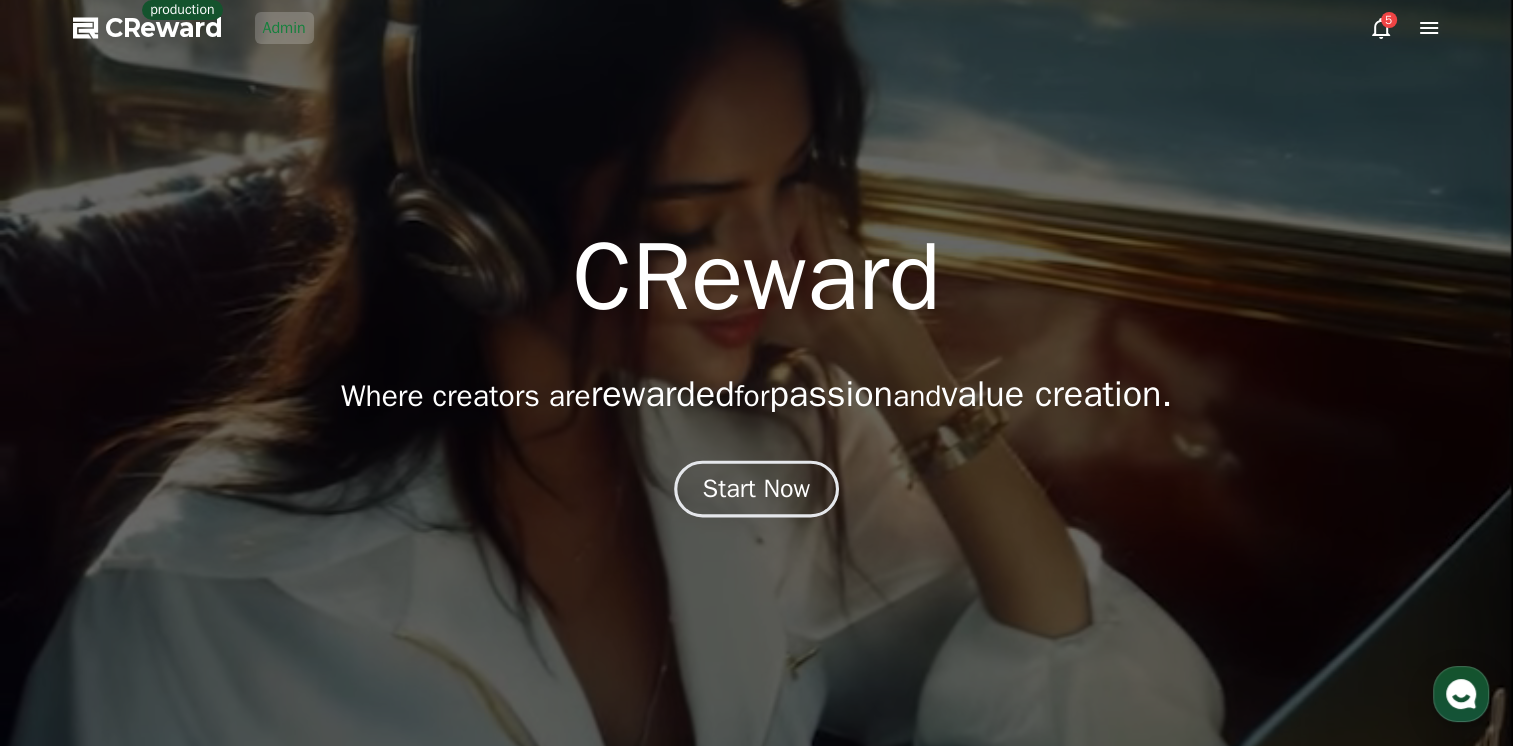 click on "Start Now" at bounding box center (756, 489) 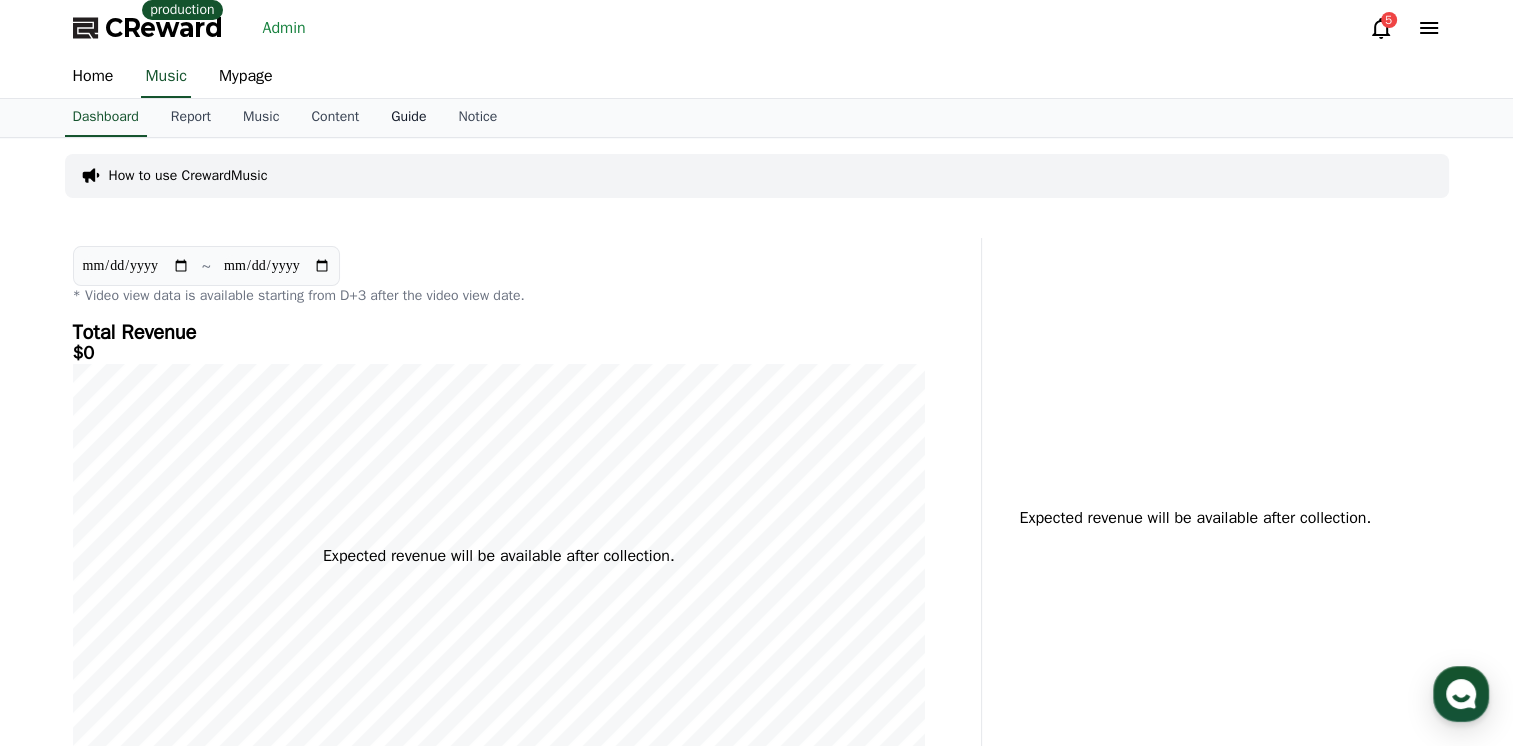 click on "Guide" at bounding box center (408, 118) 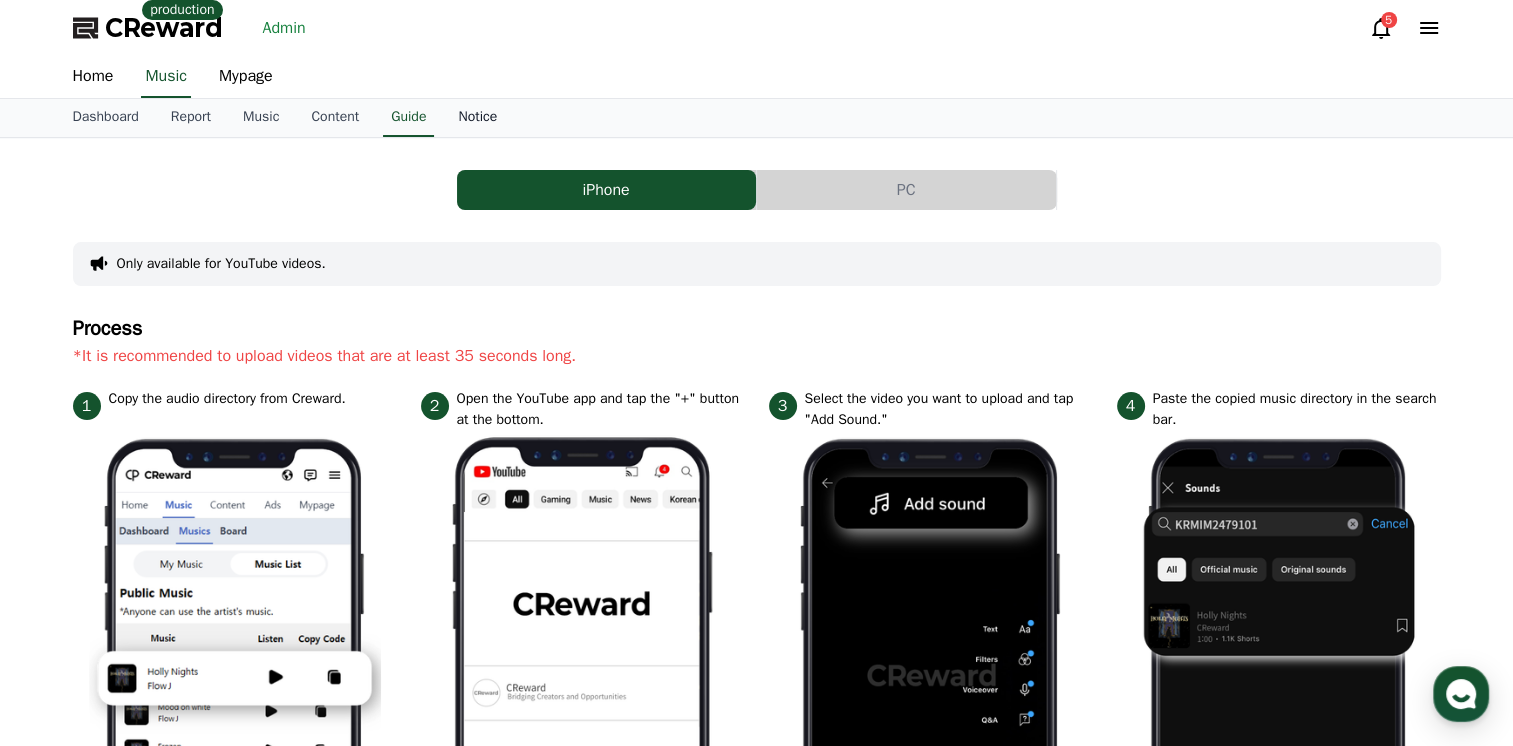 click on "Notice" at bounding box center [477, 118] 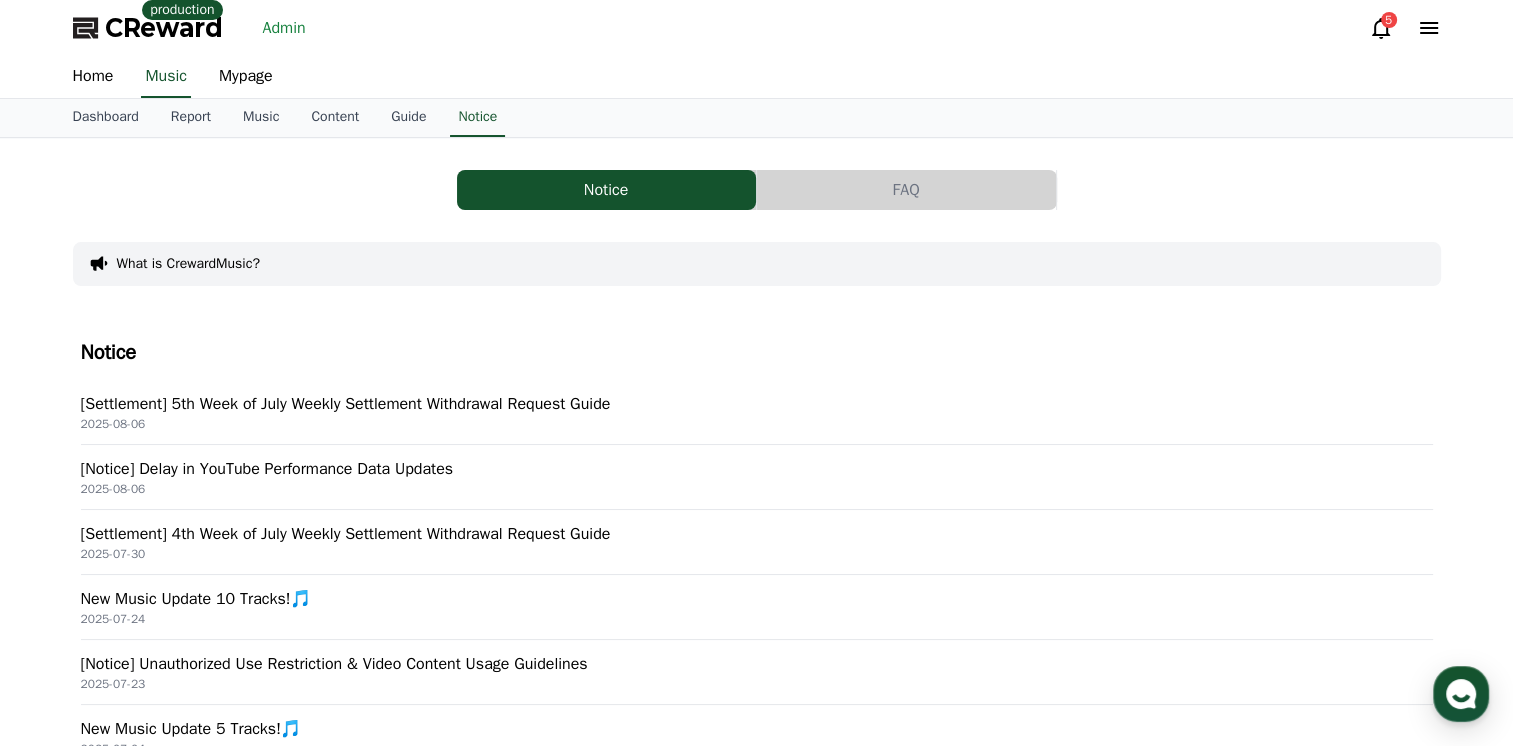 click 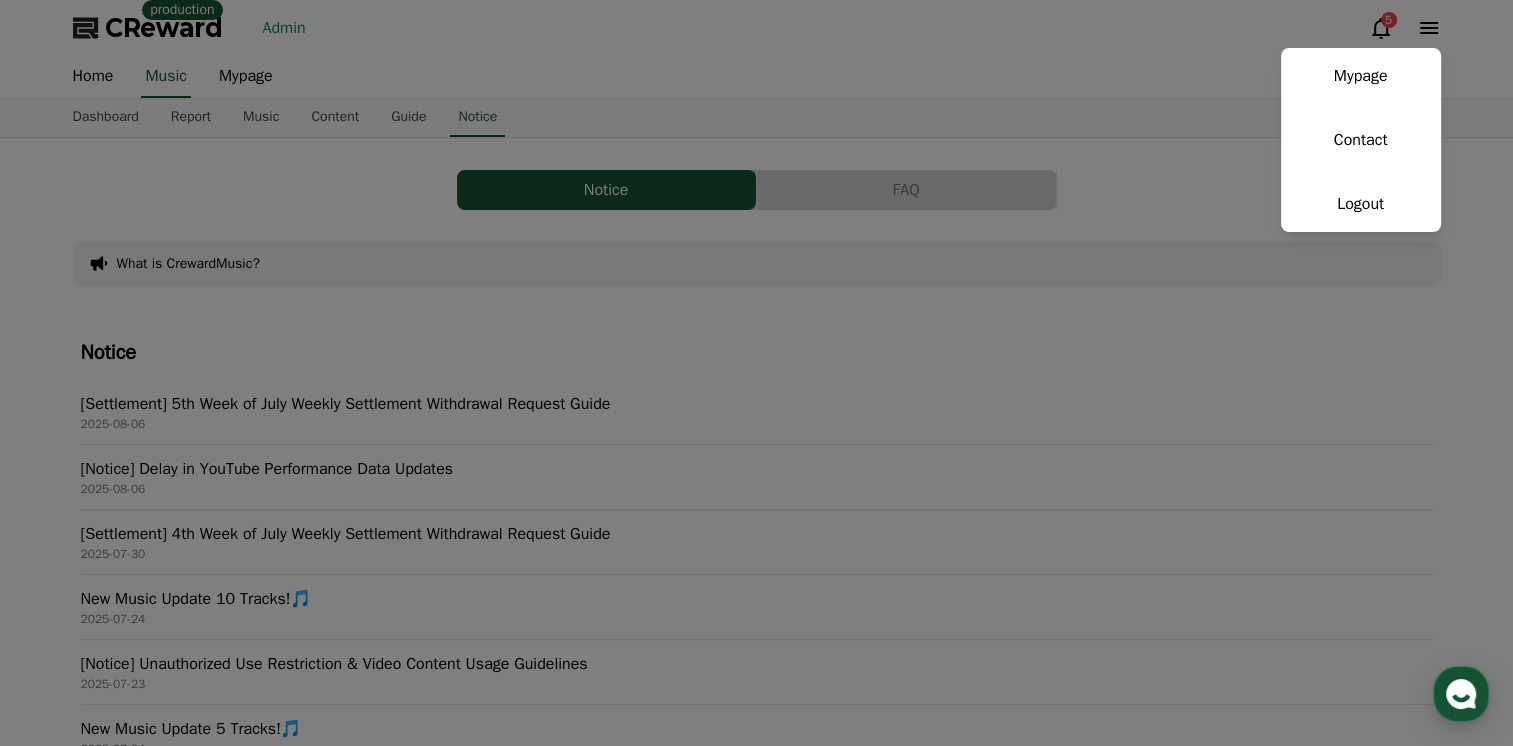 click at bounding box center (756, 373) 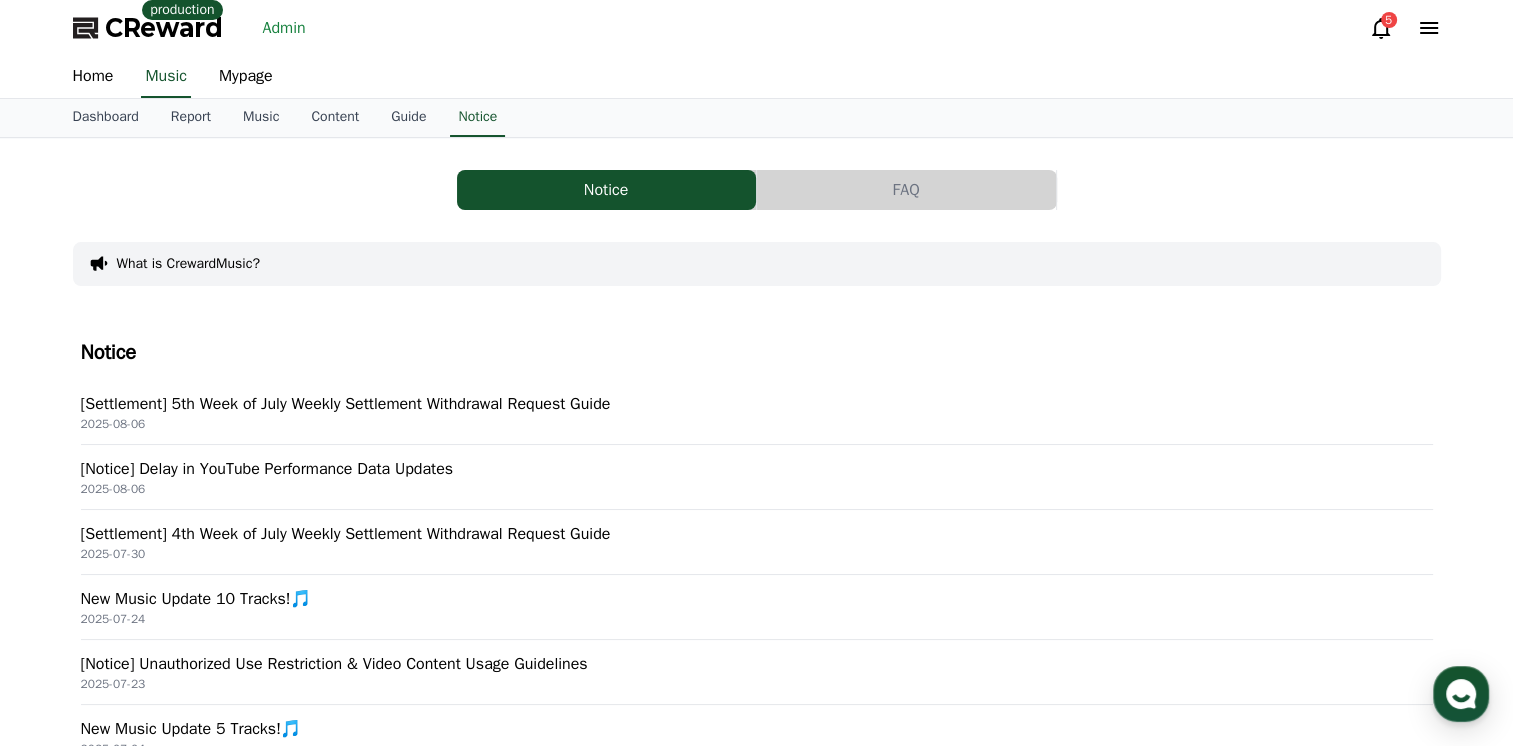 click on "FAQ" at bounding box center [906, 190] 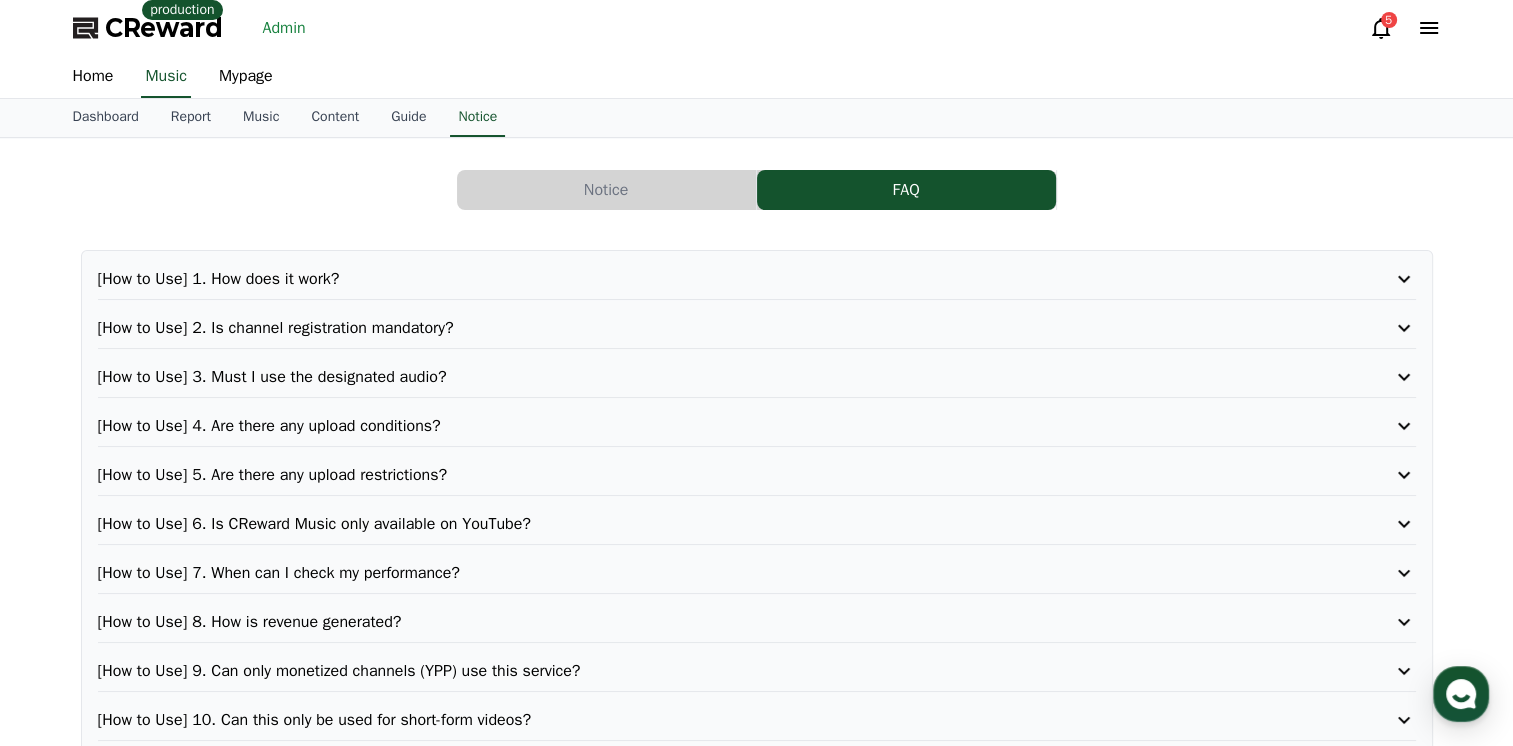 click on "Notice" at bounding box center (606, 190) 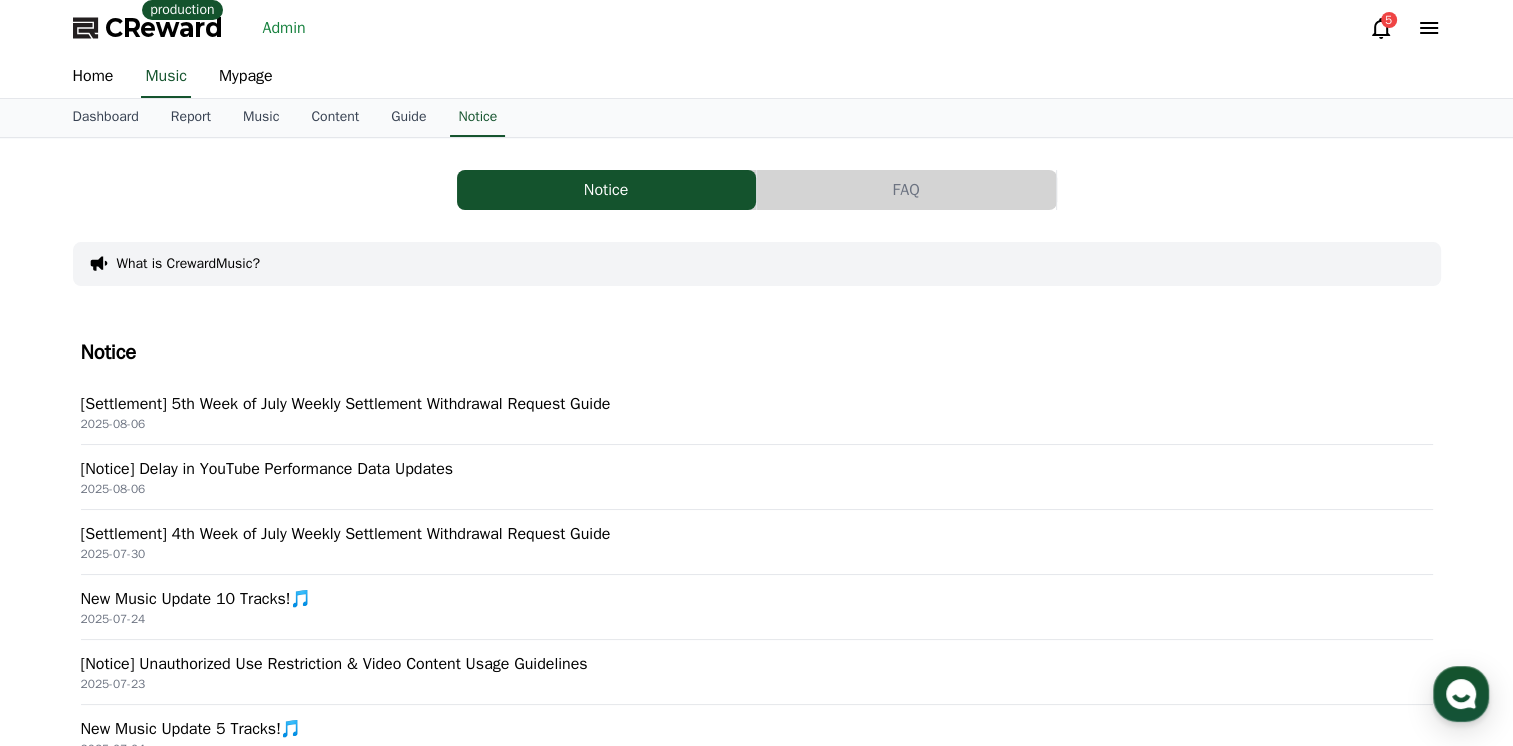 click on "FAQ" at bounding box center (906, 190) 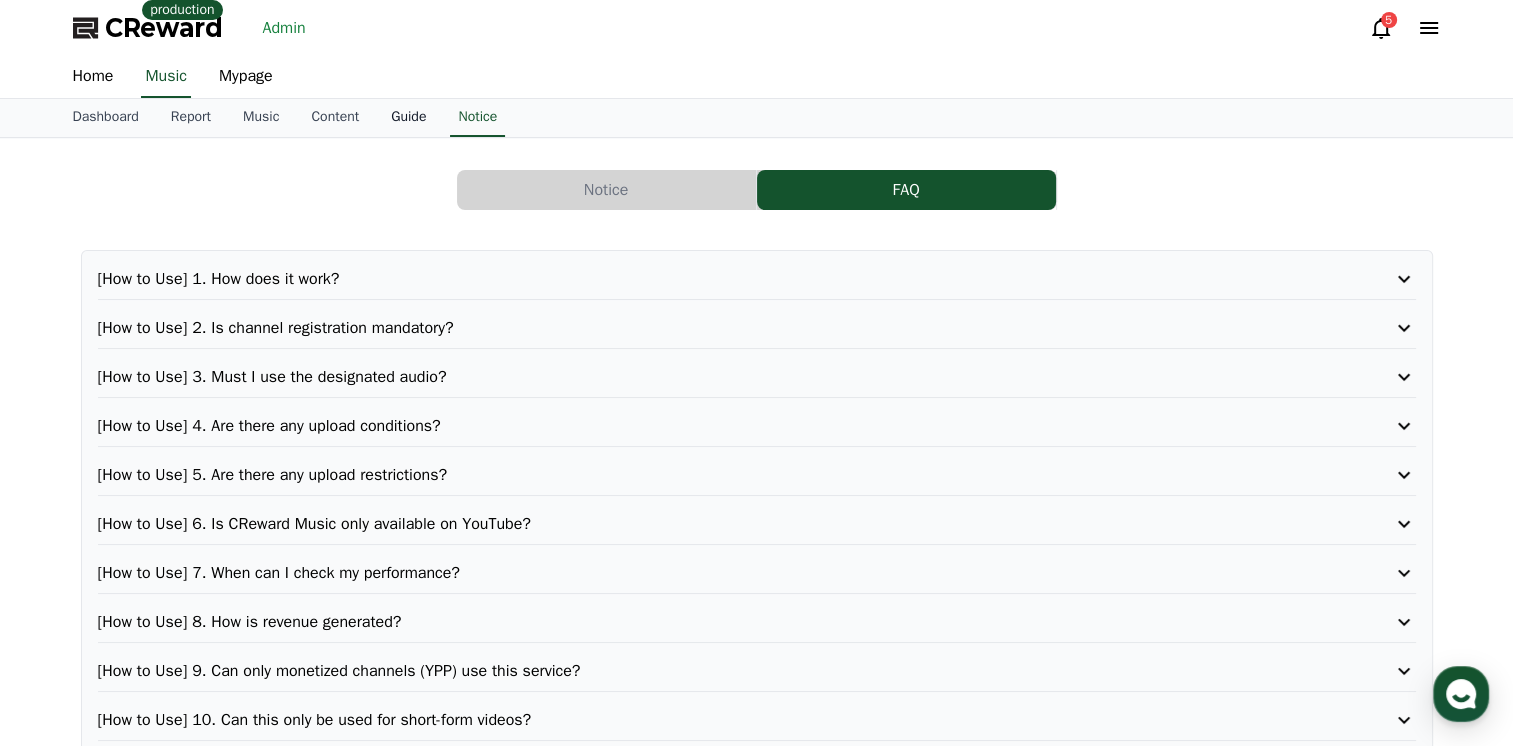 click on "Guide" at bounding box center [408, 118] 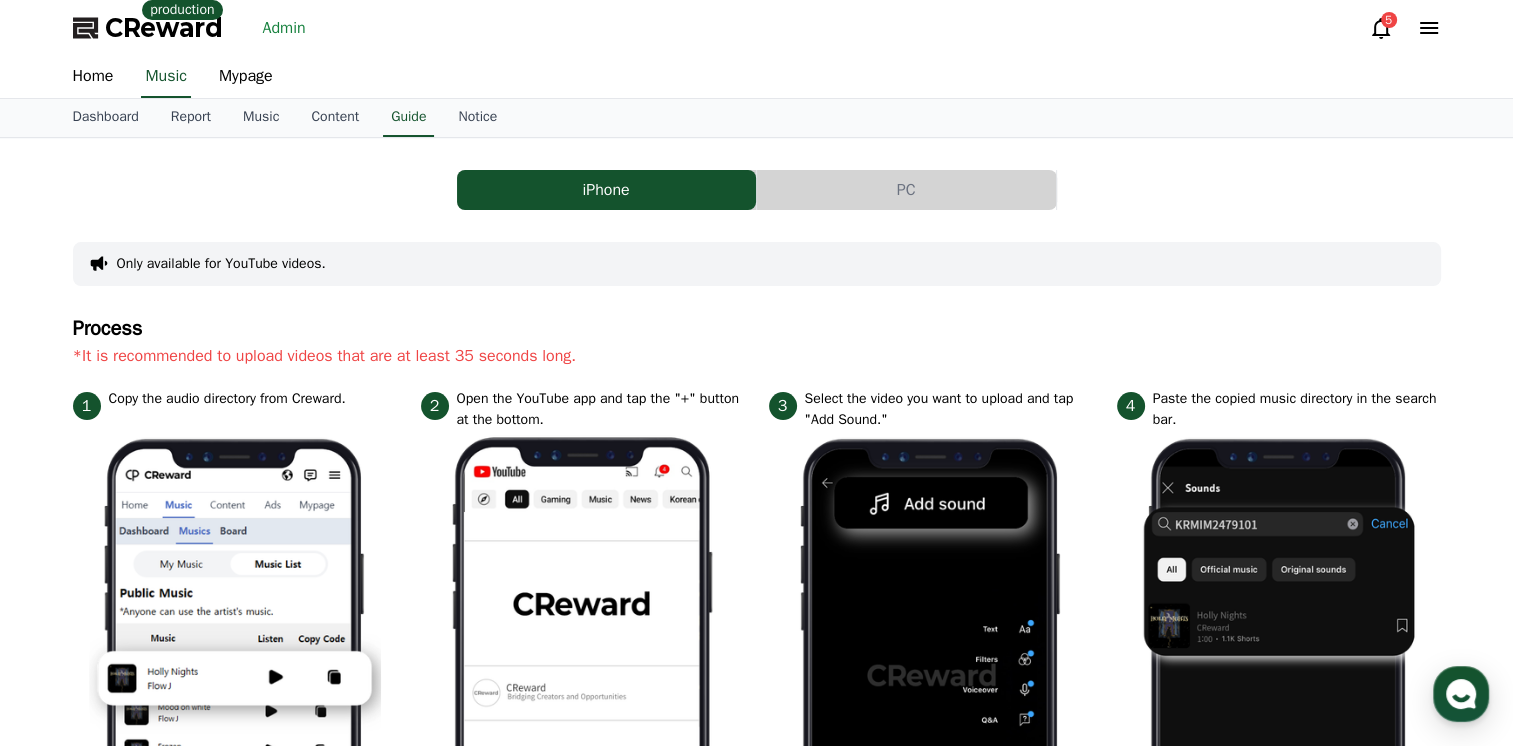 click on "Admin" at bounding box center (284, 28) 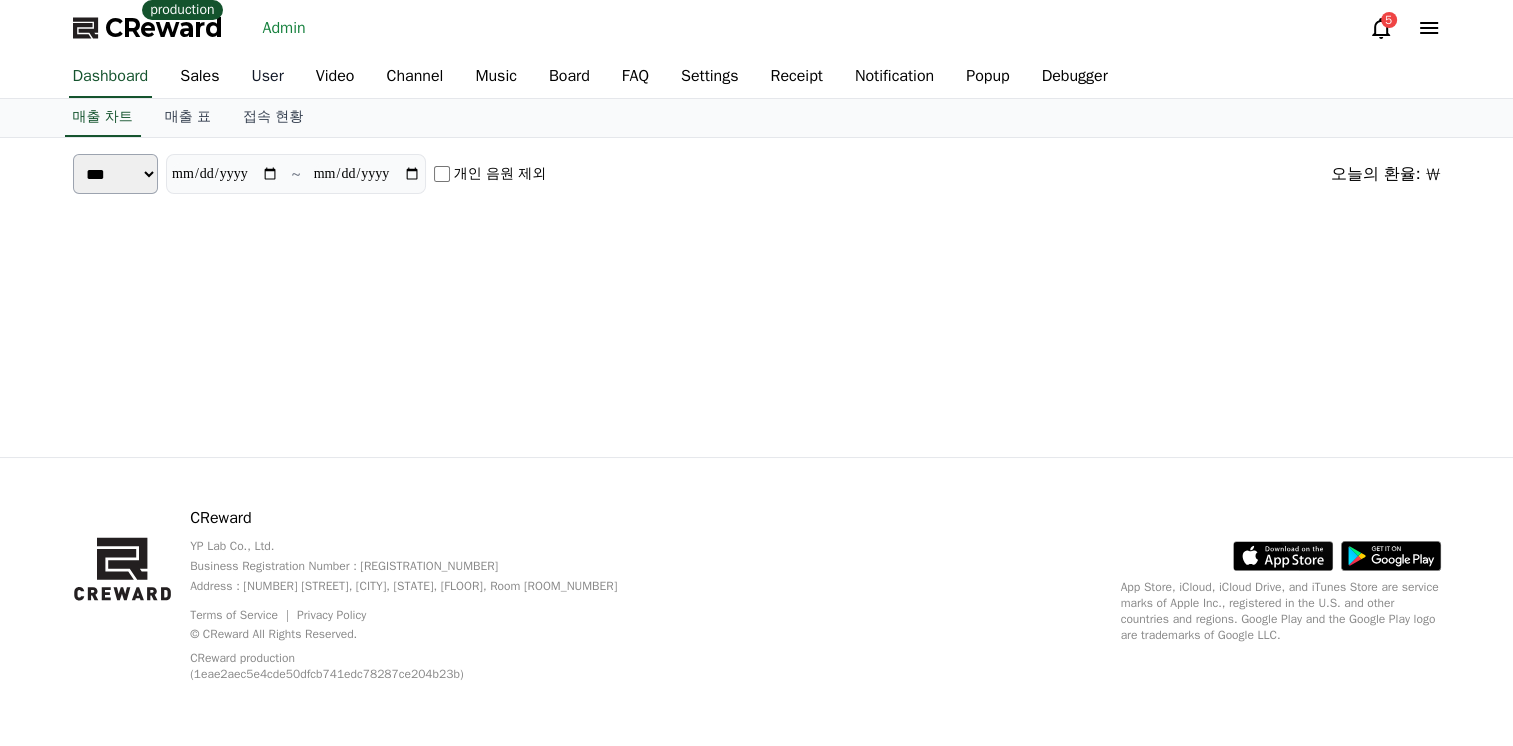 click on "User" at bounding box center (268, 77) 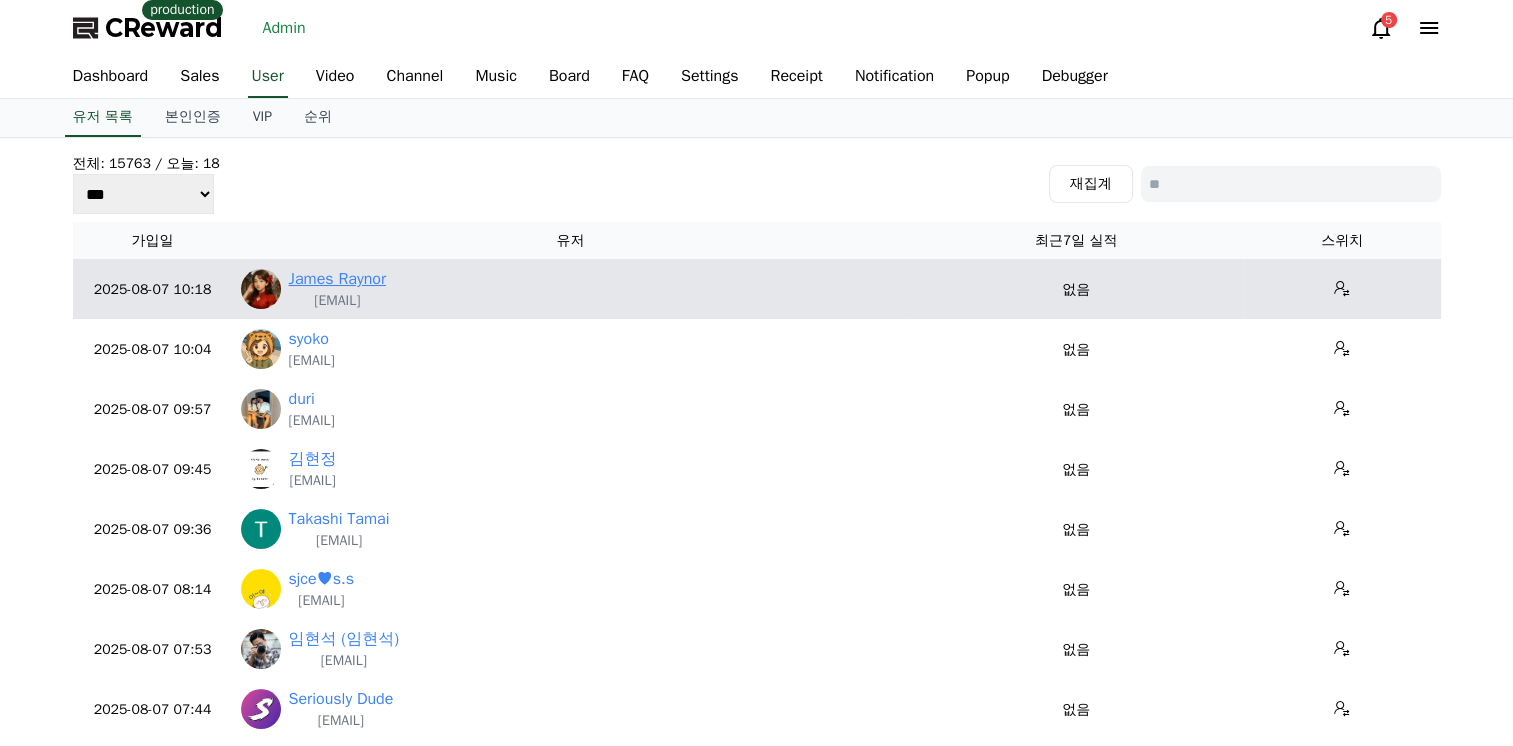 click on "James Raynor" at bounding box center (337, 279) 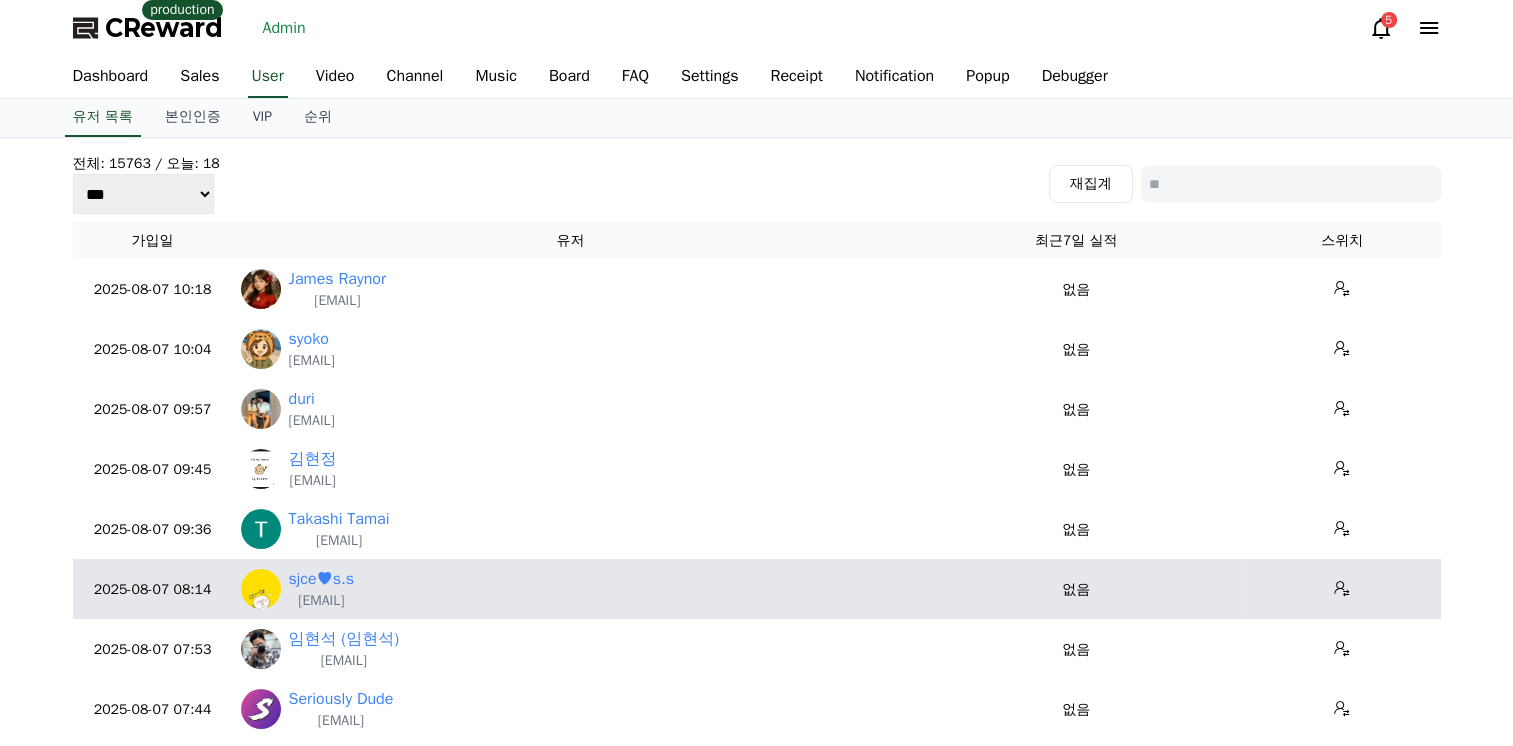 scroll, scrollTop: 100, scrollLeft: 0, axis: vertical 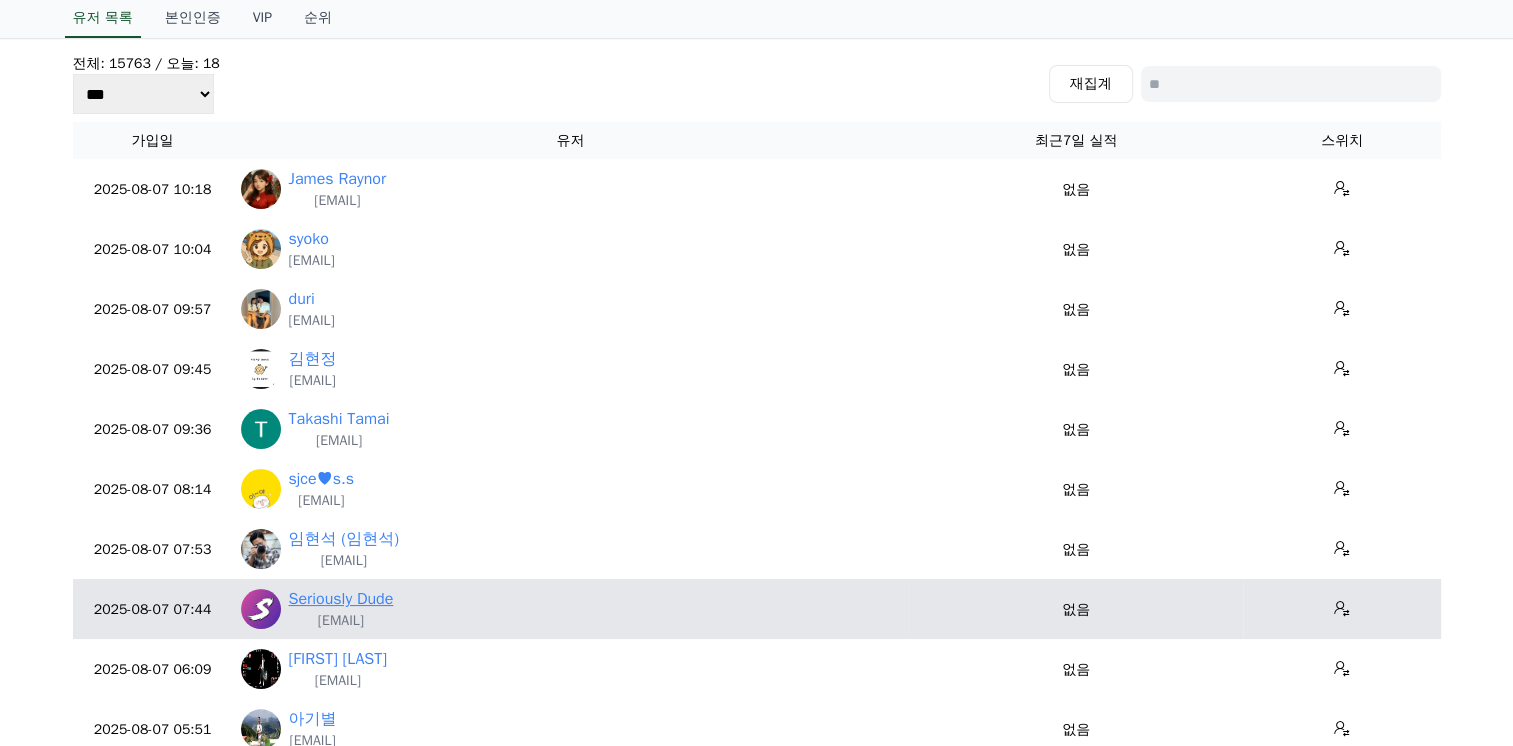 click on "Seriously Dude" at bounding box center (341, 599) 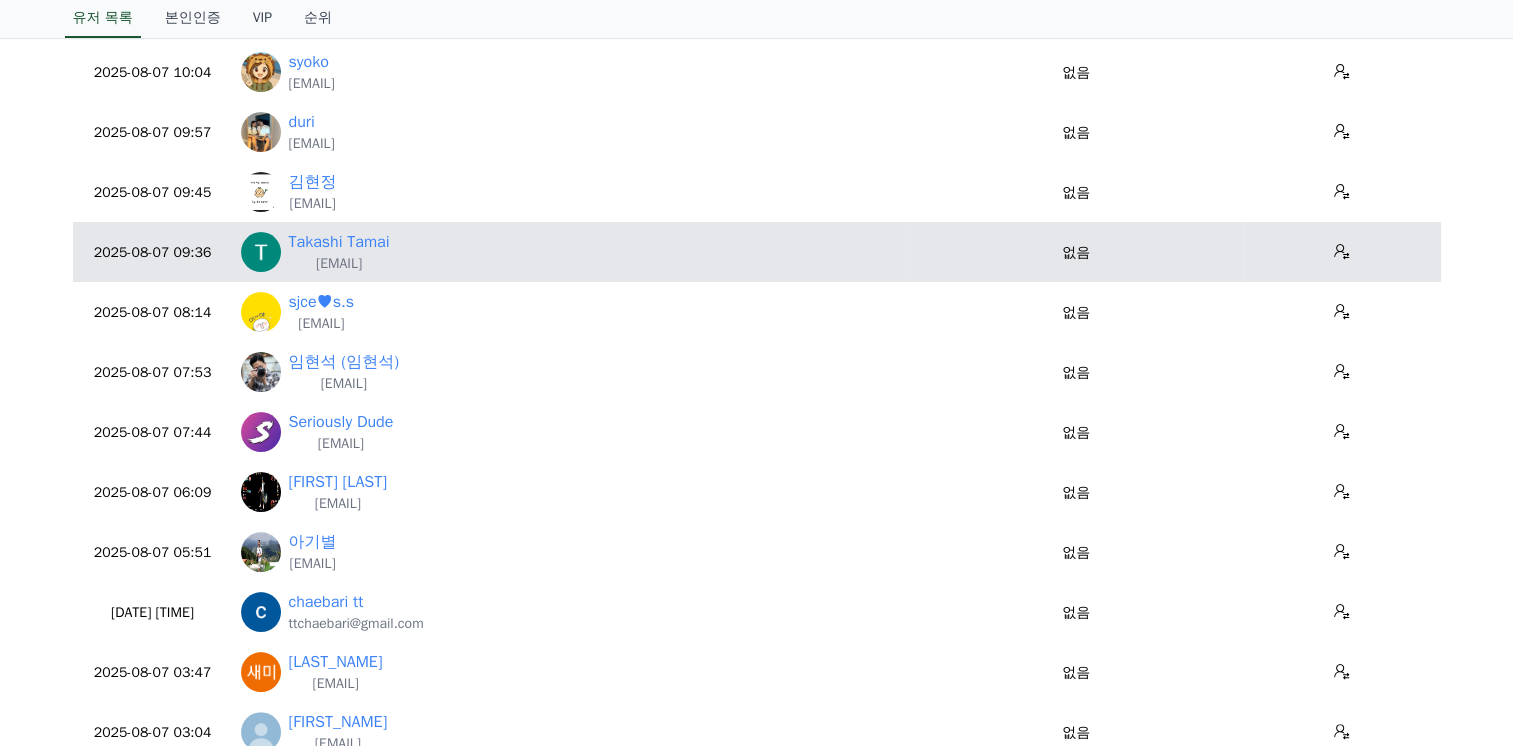 scroll, scrollTop: 400, scrollLeft: 0, axis: vertical 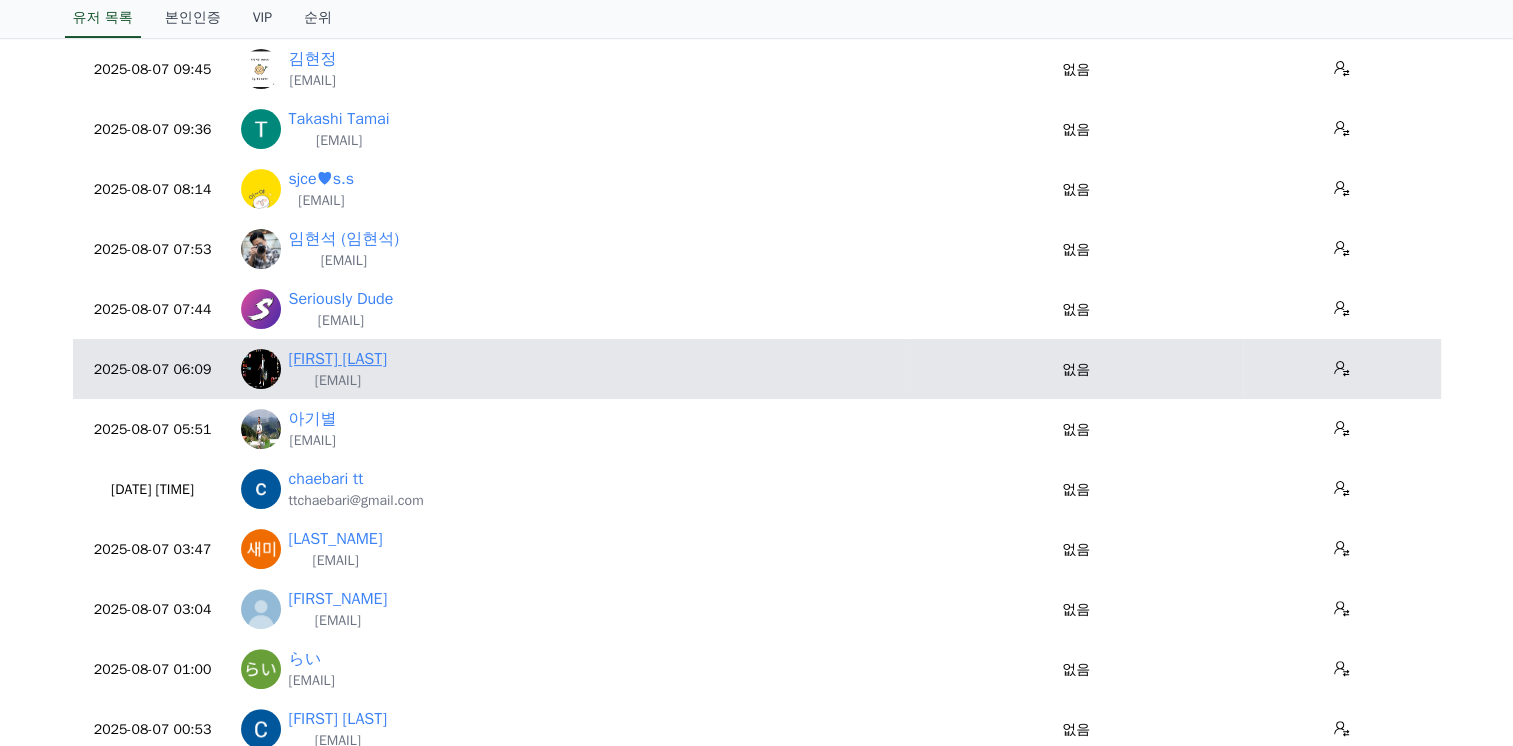 click on "[FIRST] [LAST]" at bounding box center [338, 359] 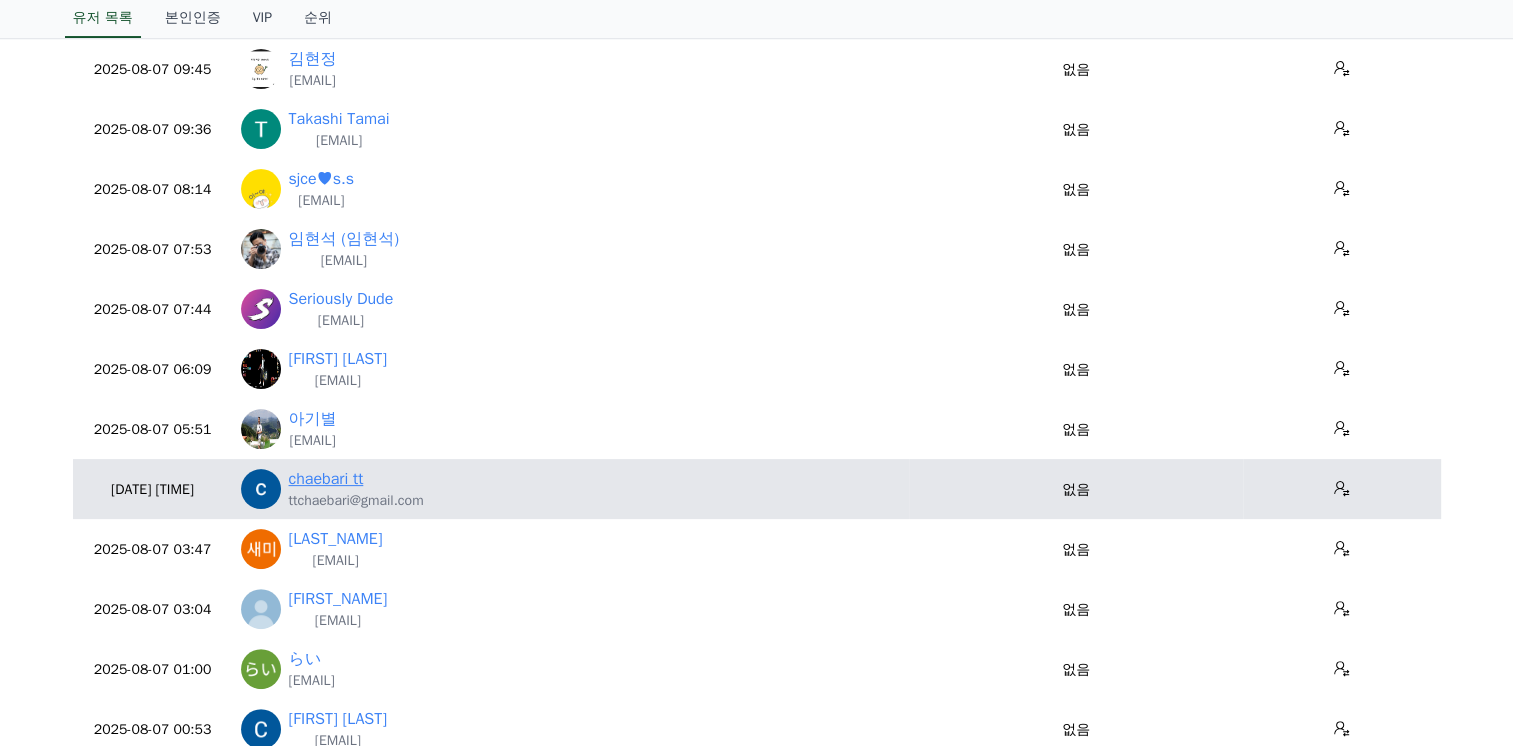 click on "chaebari tt" at bounding box center [326, 479] 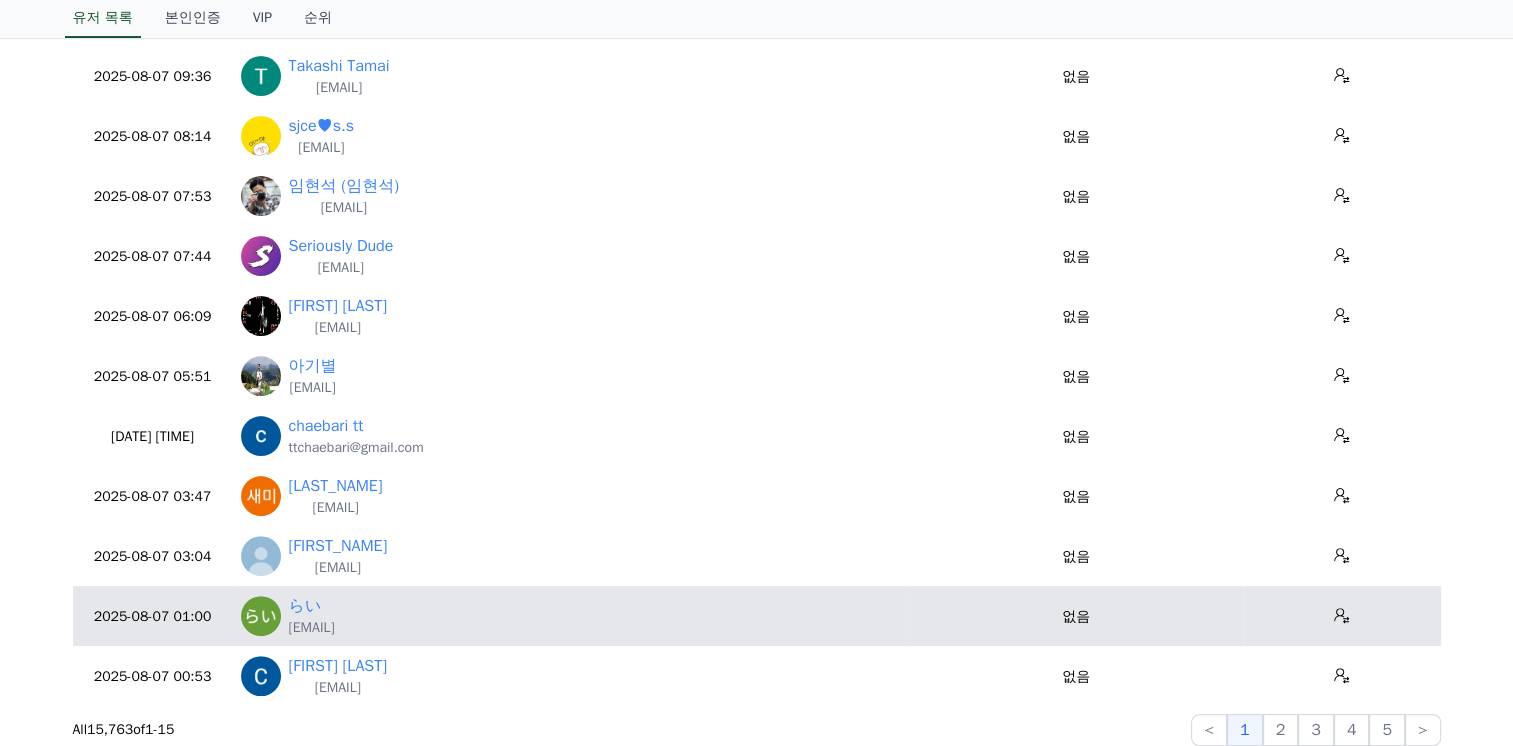 scroll, scrollTop: 500, scrollLeft: 0, axis: vertical 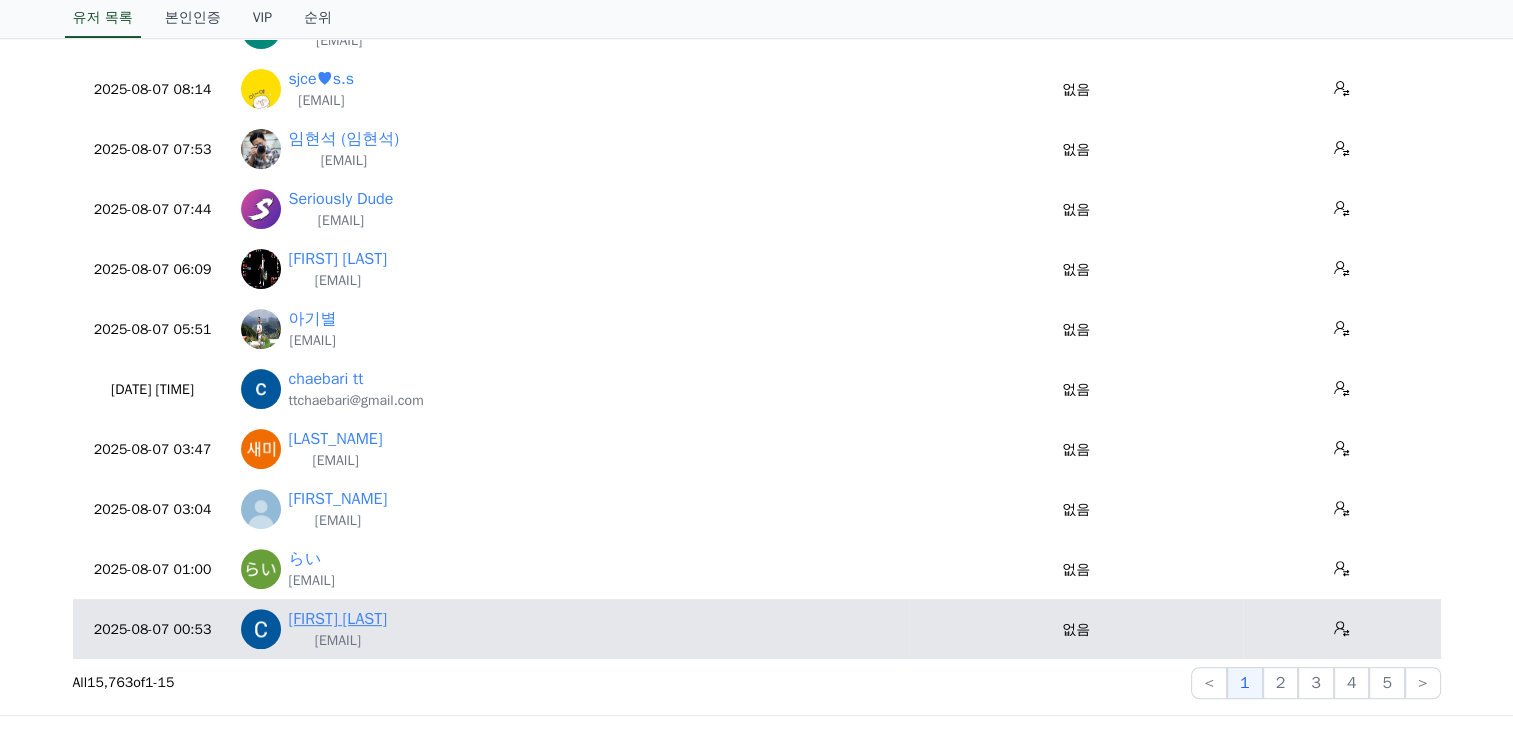 click on "[FIRST] [LAST]" at bounding box center (338, 619) 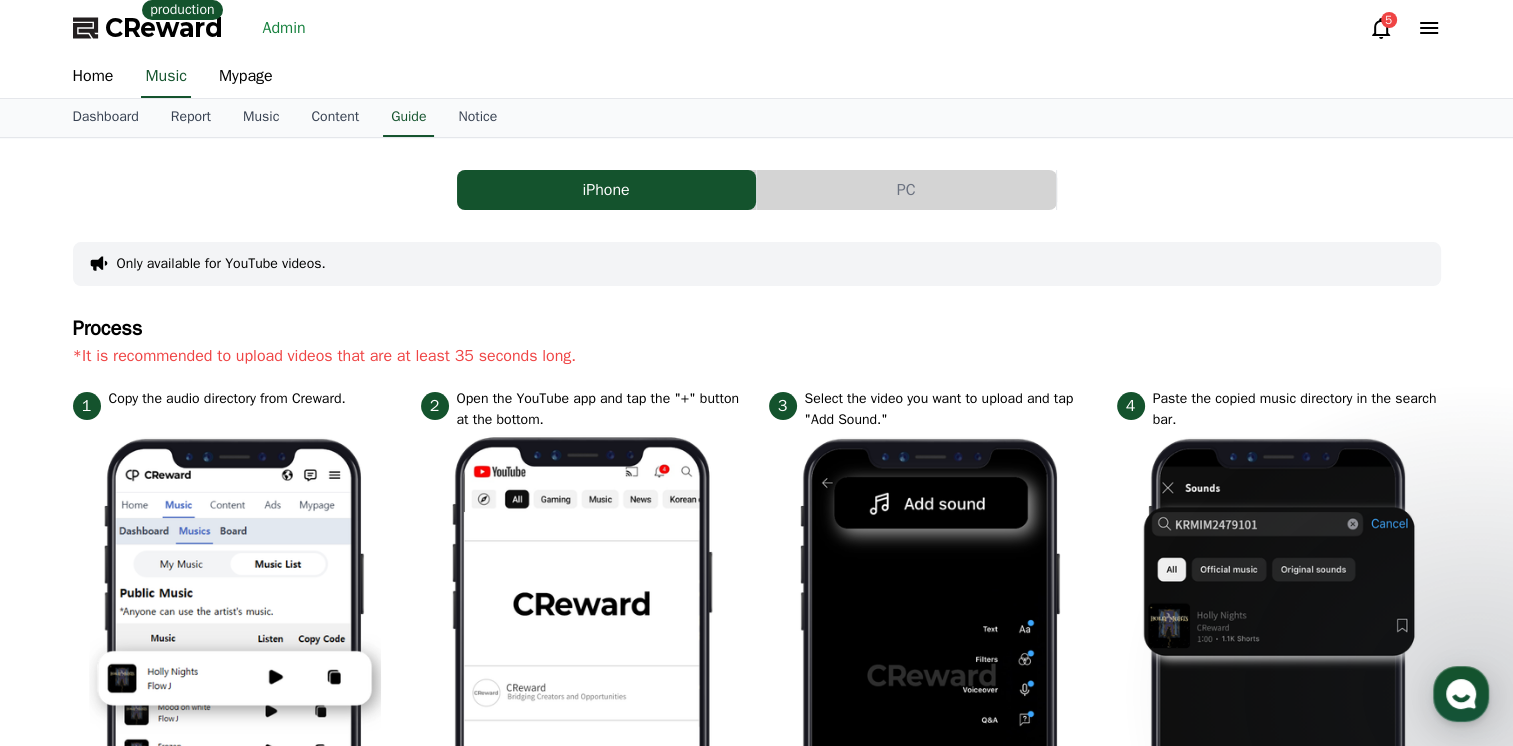scroll, scrollTop: 0, scrollLeft: 0, axis: both 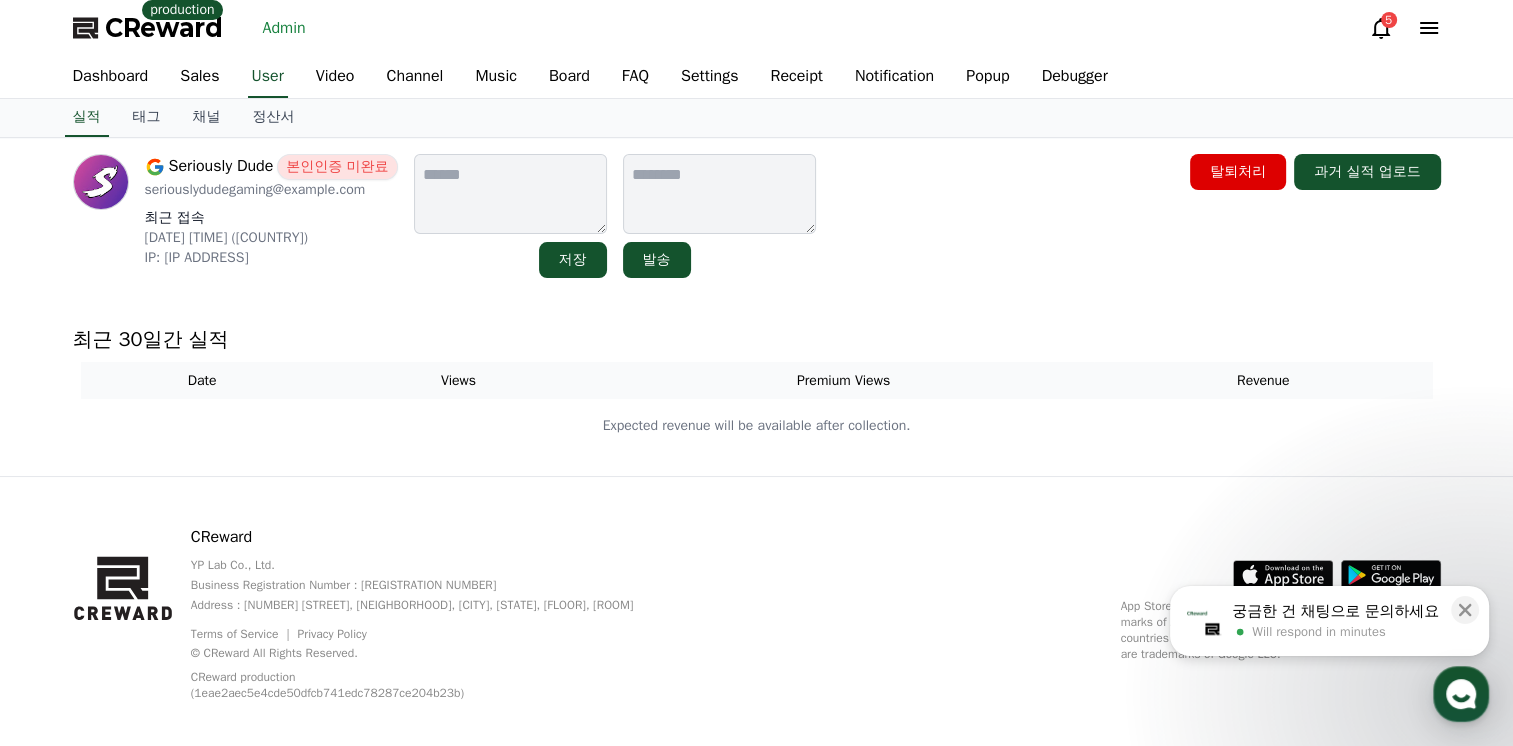 click on "seriouslydudegaming@example.com" at bounding box center [271, 190] 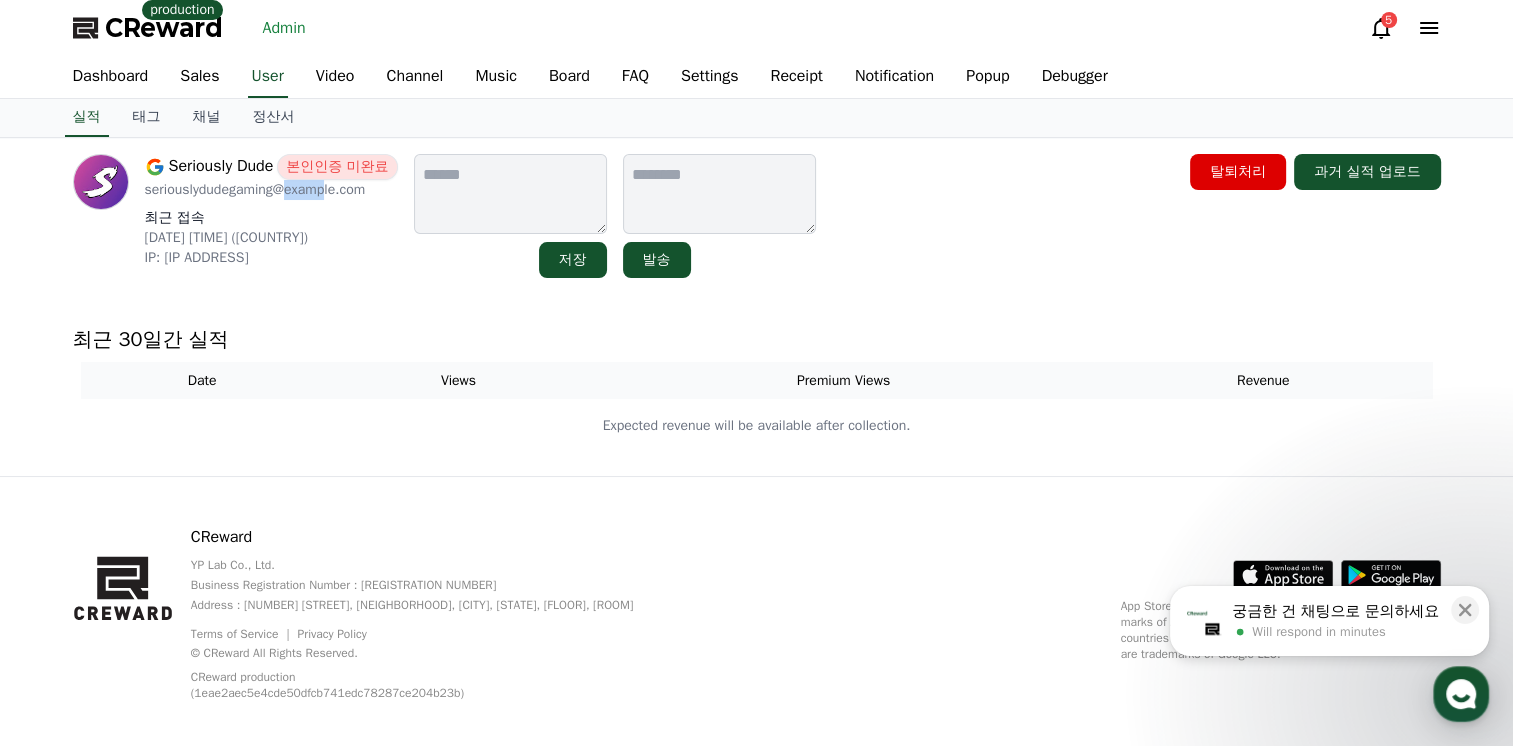 click on "seriouslydudegaming@example.com" at bounding box center [271, 190] 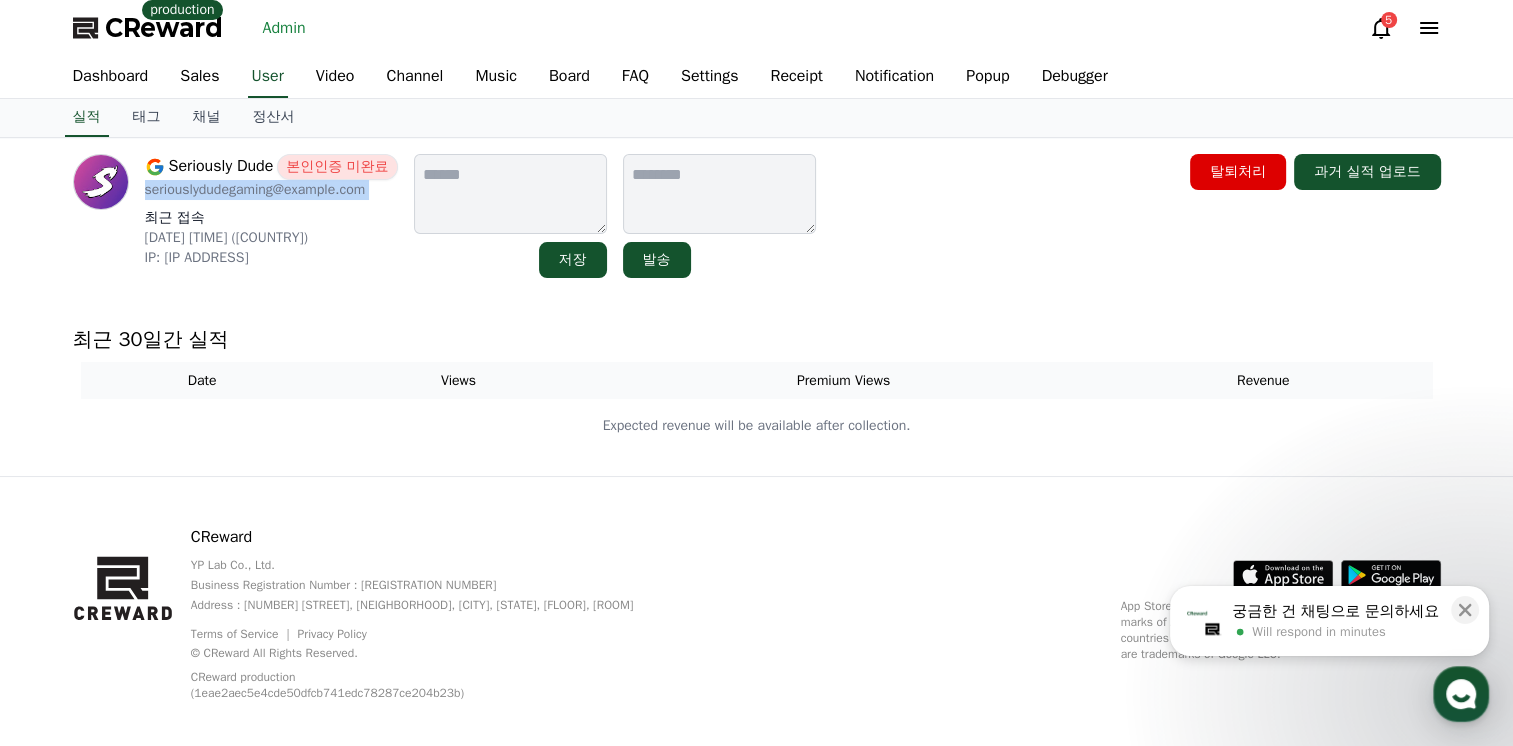 click on "seriouslydudegaming@example.com" at bounding box center [271, 190] 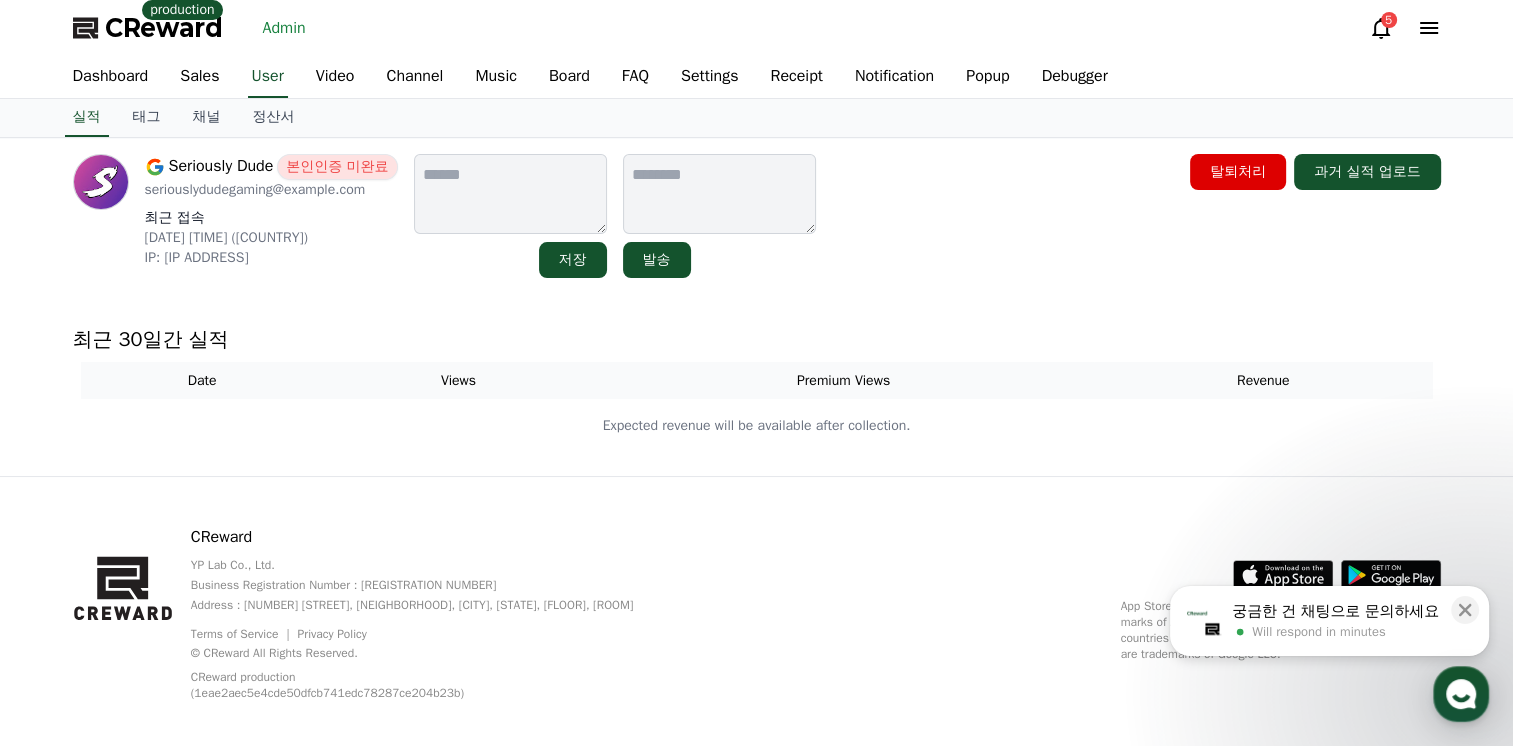 click on "Seriously Dude   본인인증 미완료   seriouslydudegaming@gmail.com   최근 접속   2025-08-07 07:44:16 (GB)   IP: 2a0a:ef40:a28:ce01:c8ad:bad2:6236:135a       저장         발송     탈퇴처리     과거 실적 업로드     최근 30일간 실적   Date Views Premium Views Revenue Expected revenue will be available after collection." at bounding box center [757, 307] 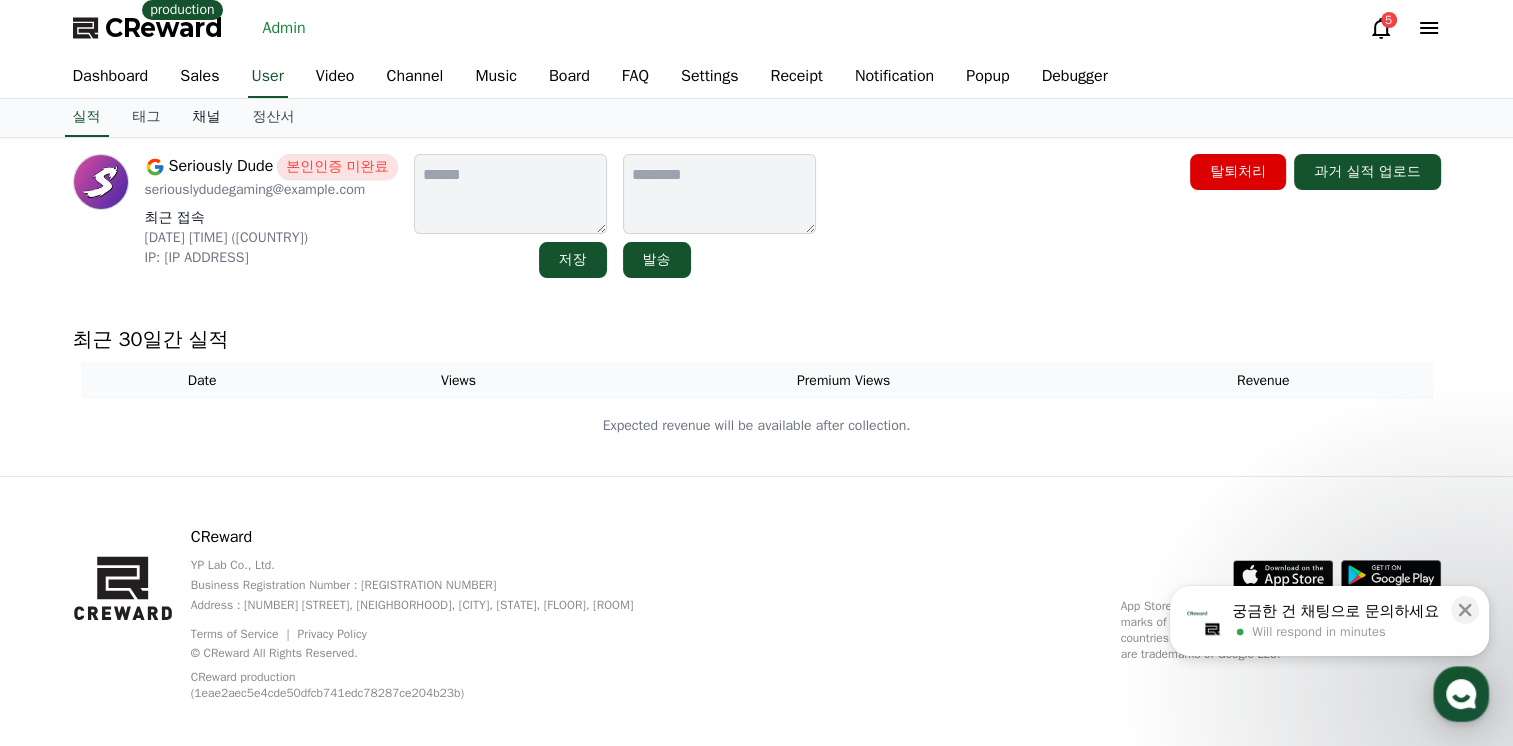 click on "채널" at bounding box center (207, 118) 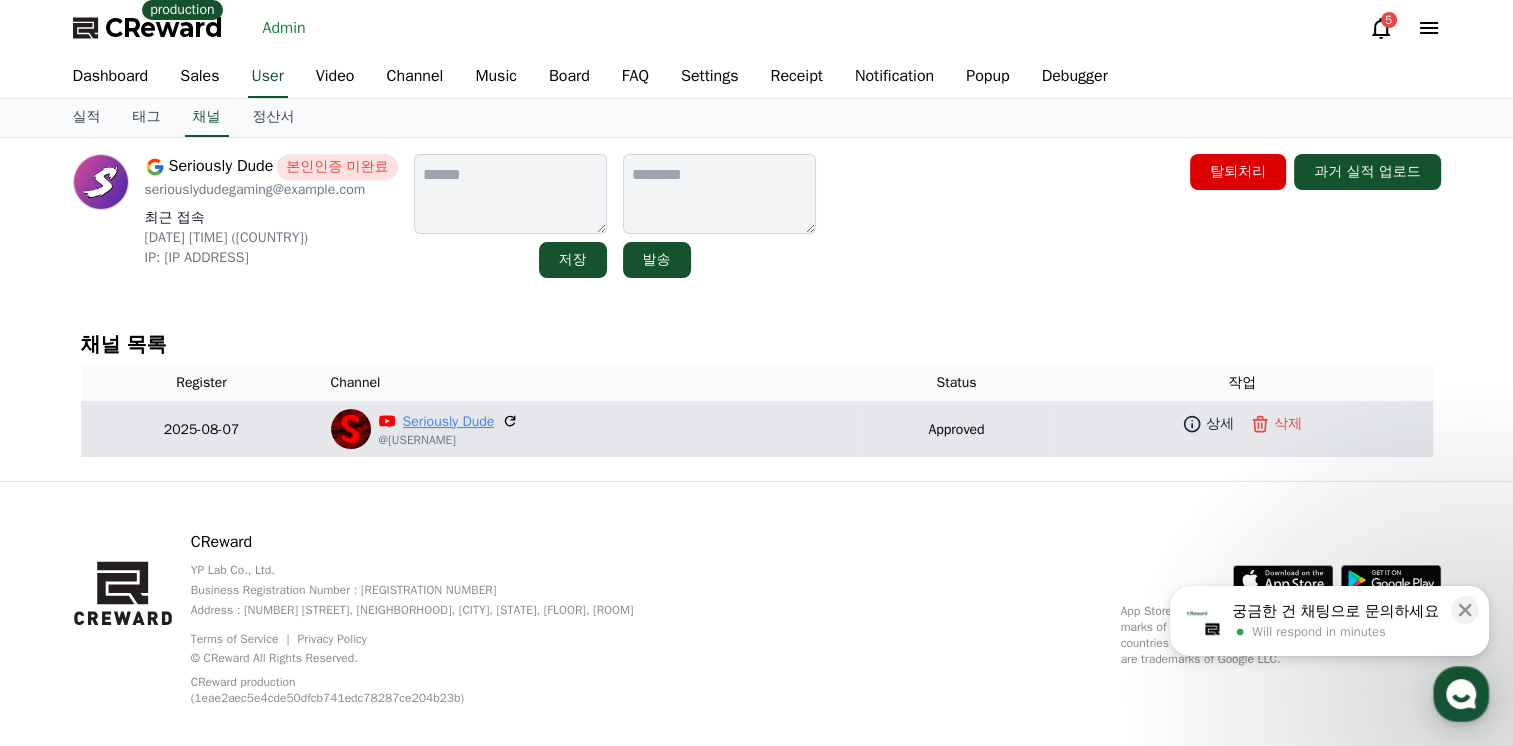 click on "Seriously Dude" at bounding box center [449, 421] 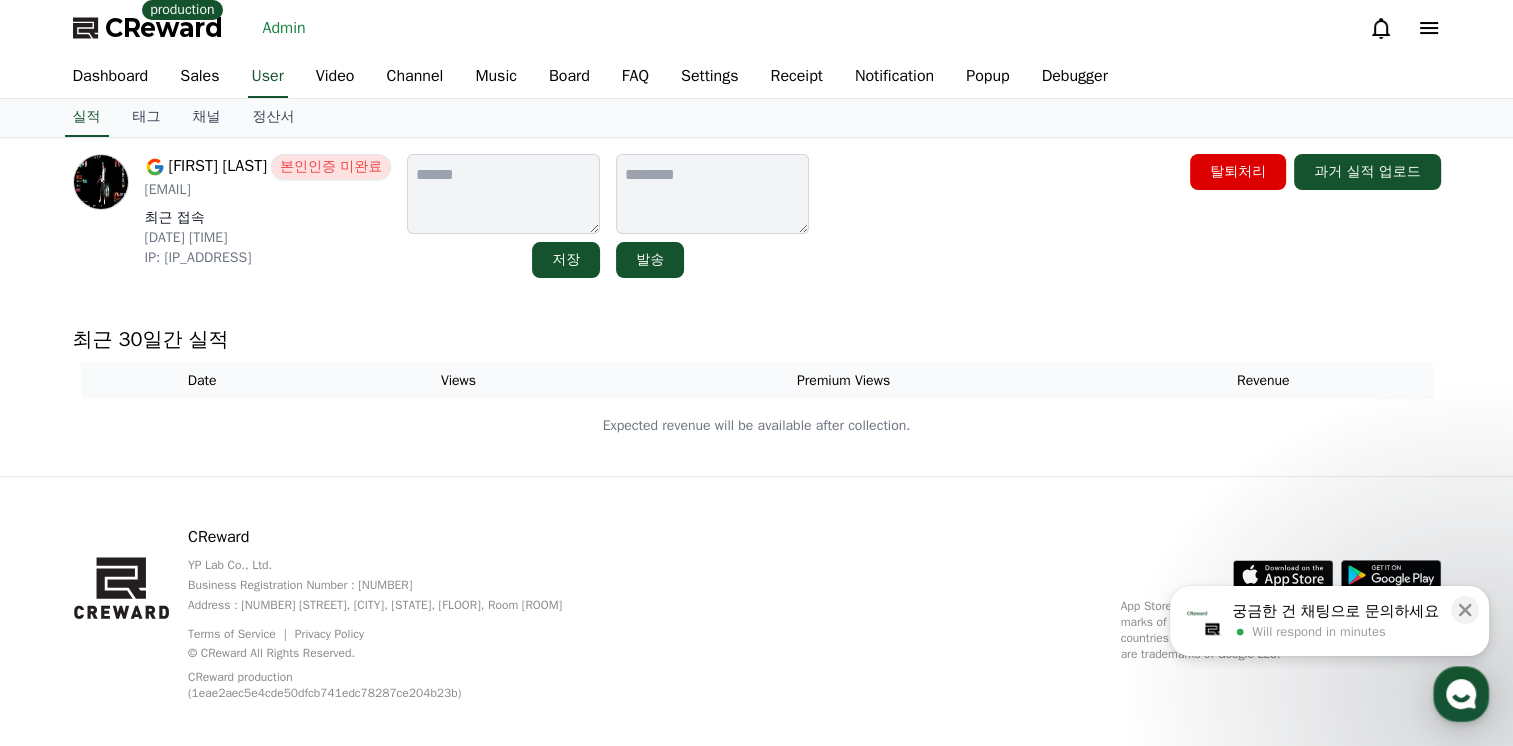 scroll, scrollTop: 0, scrollLeft: 0, axis: both 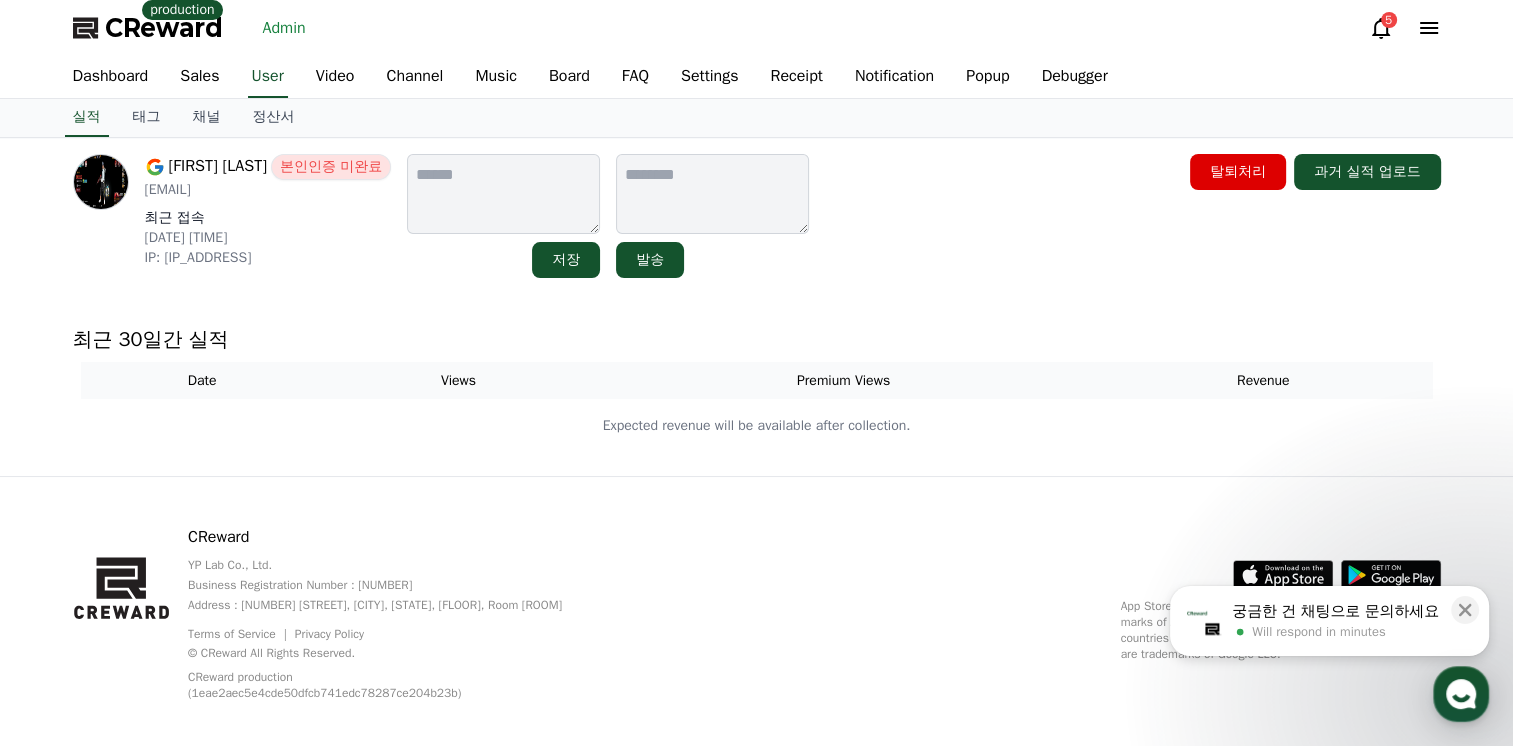 click on "[EMAIL]" at bounding box center [268, 190] 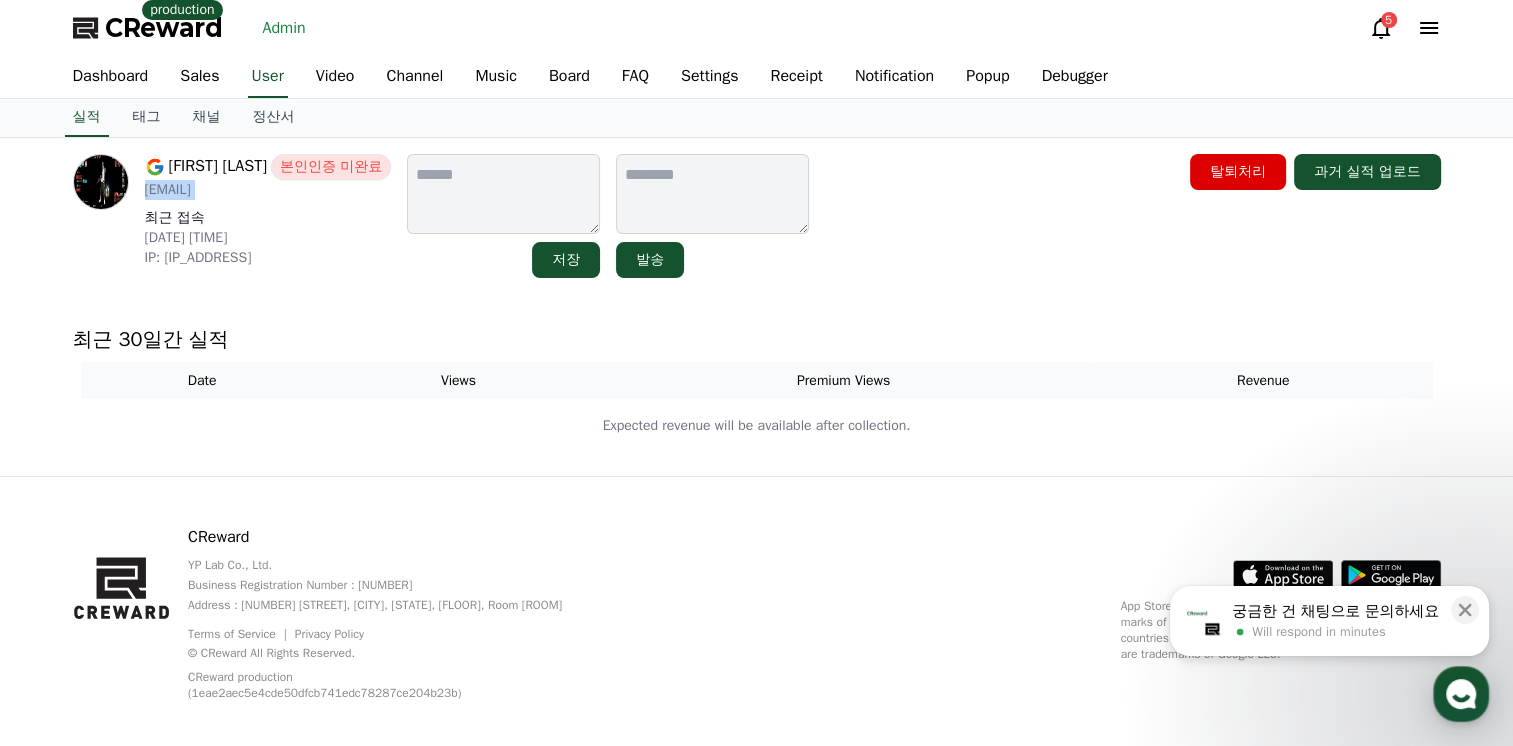 click on "kumarabhinandan1260@gmail.com" at bounding box center [268, 190] 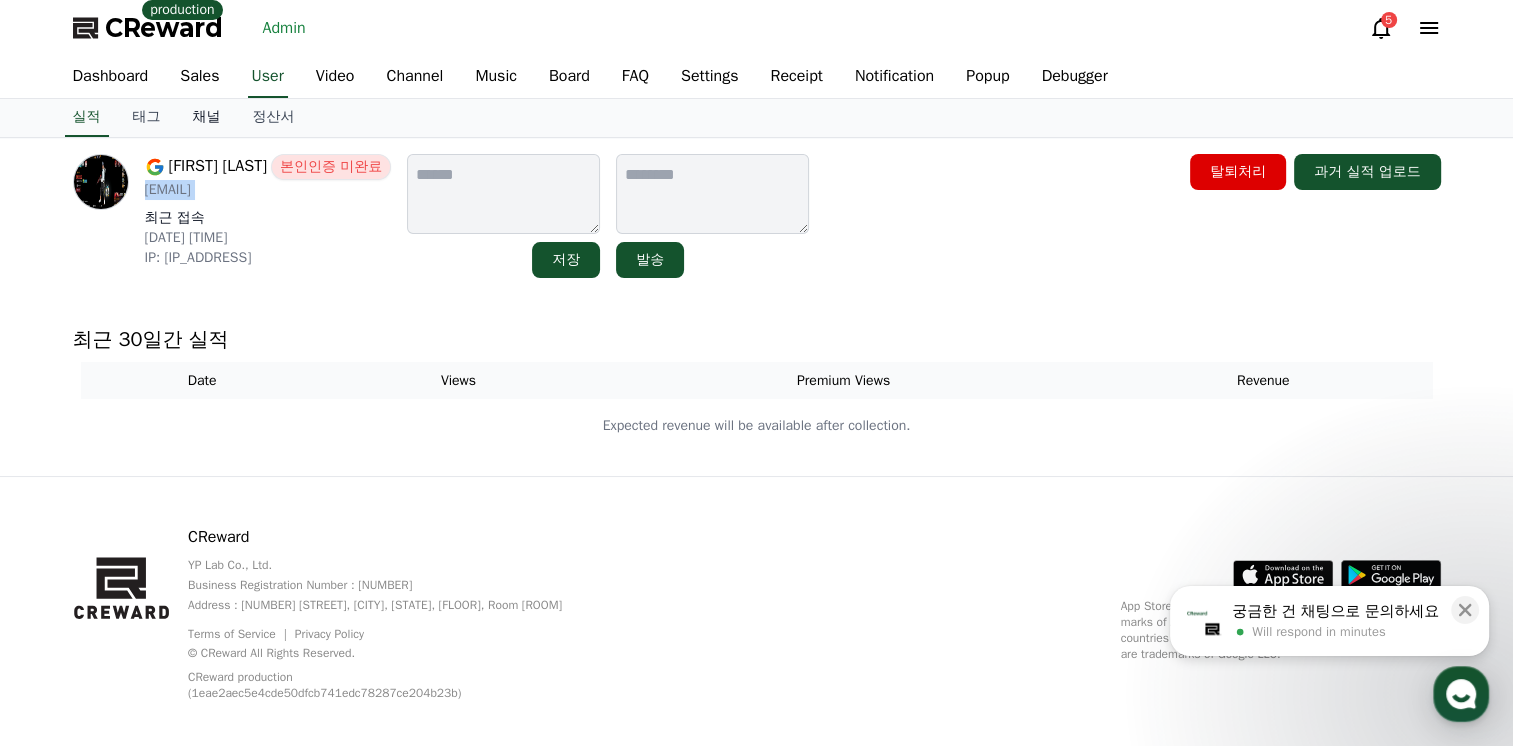 copy on "kumarabhinandan1260@gmail.com" 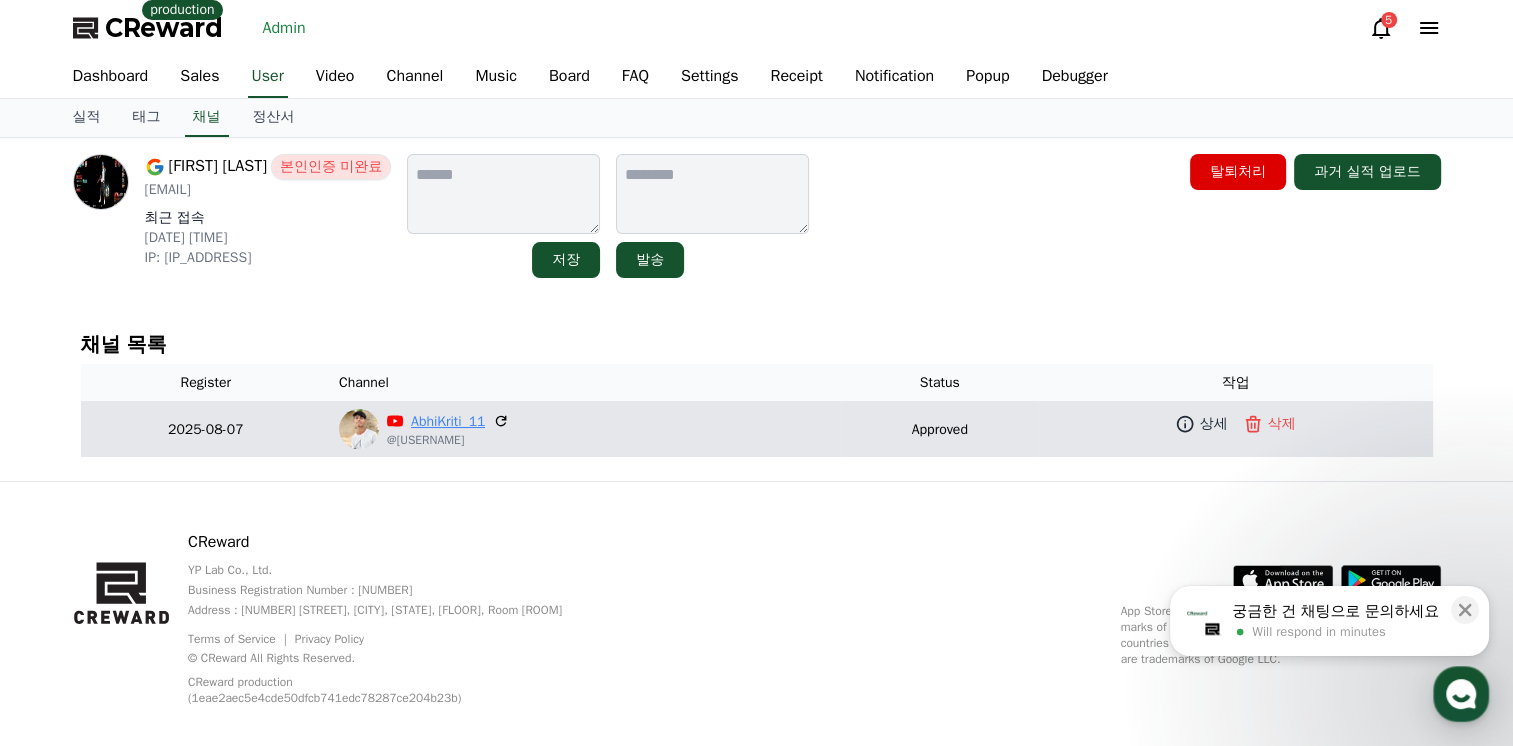click on "AbhiKriti_11" at bounding box center (448, 421) 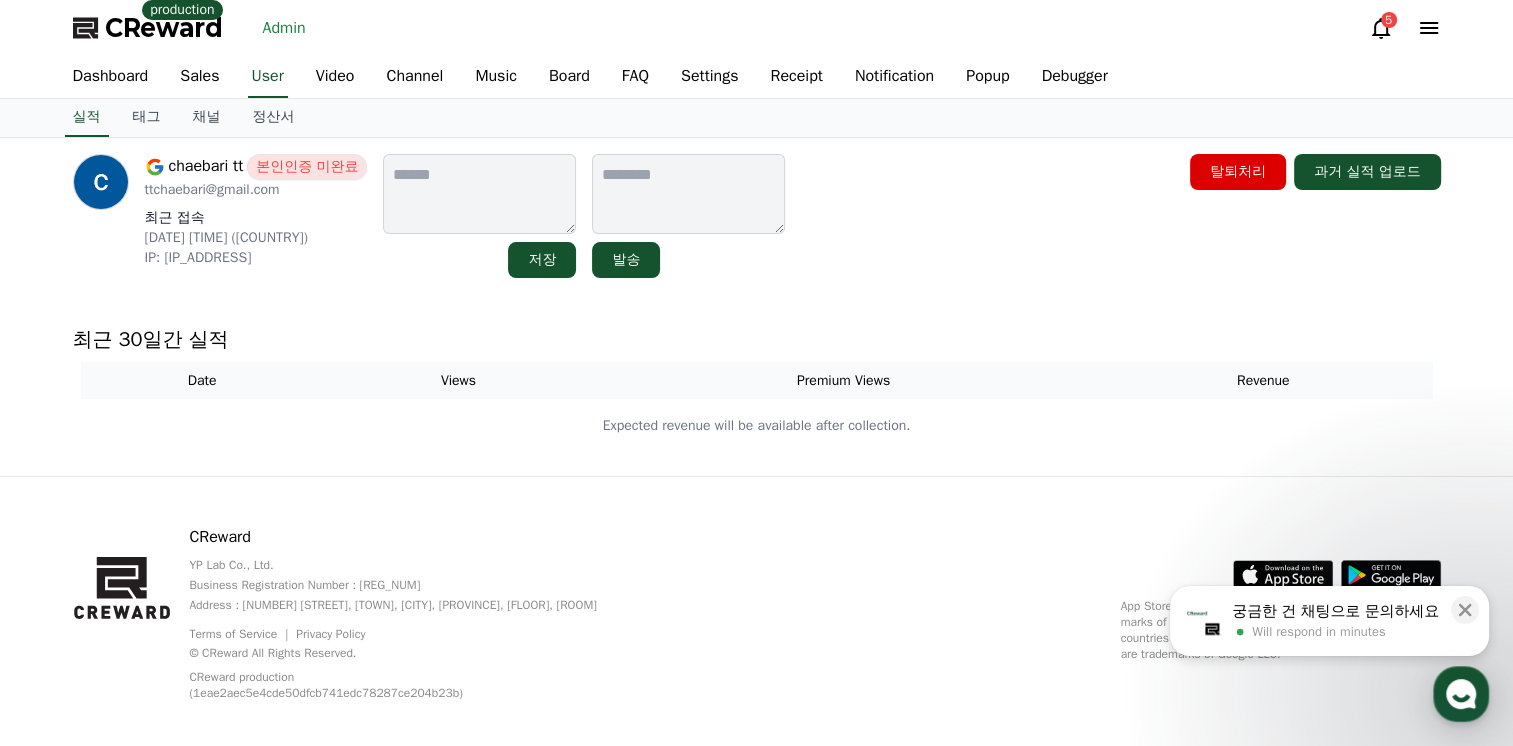 scroll, scrollTop: 0, scrollLeft: 0, axis: both 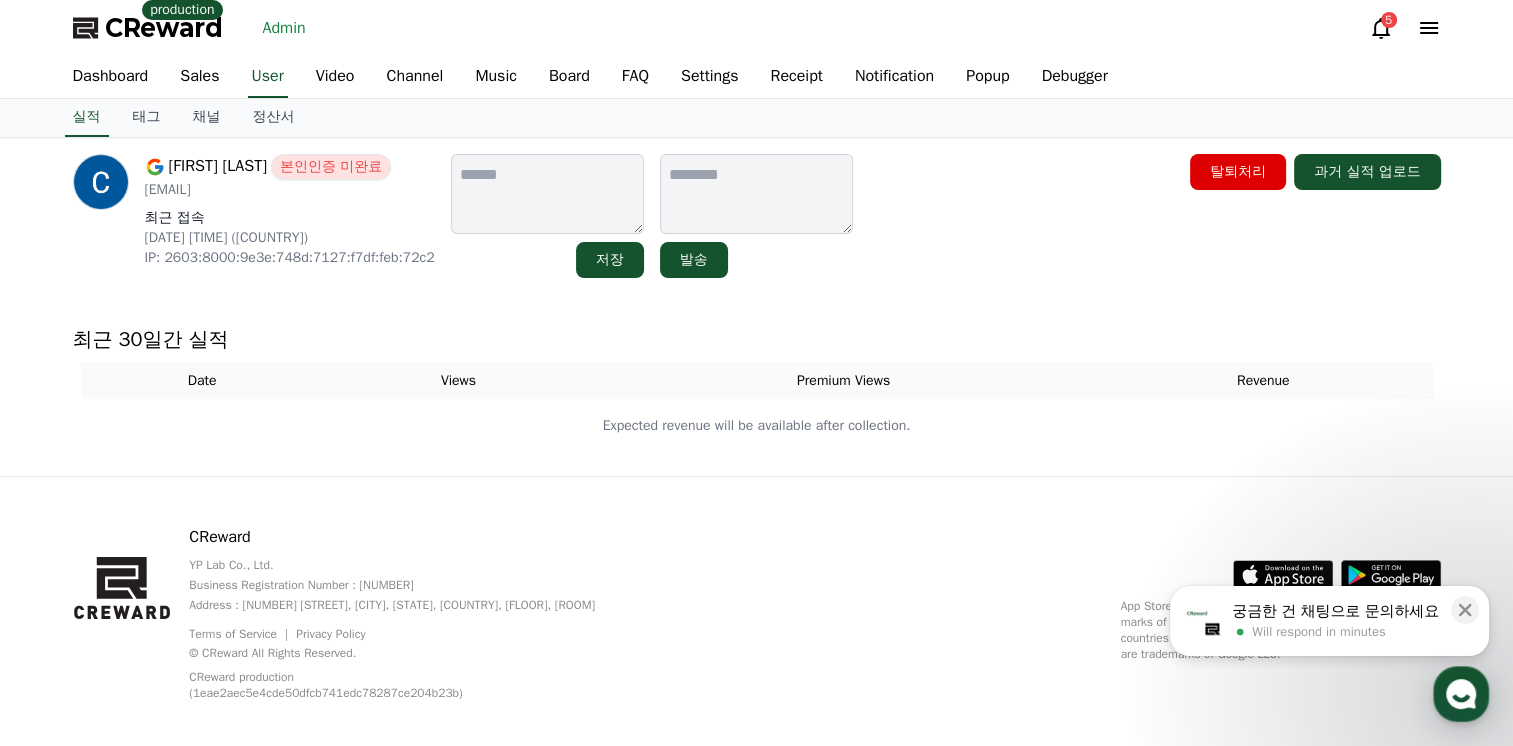 click on "[EMAIL]" at bounding box center [290, 190] 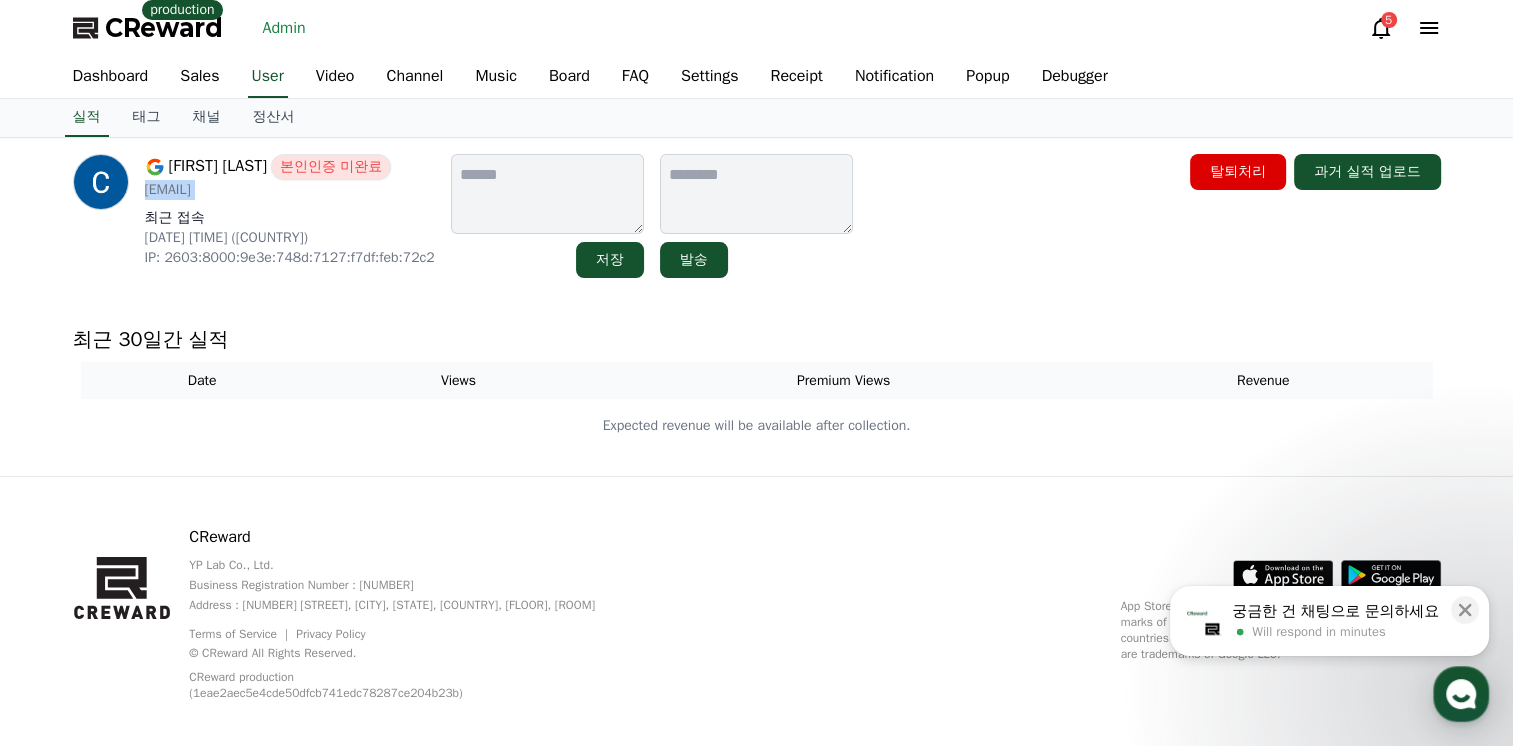 click on "[EMAIL]" at bounding box center [290, 190] 